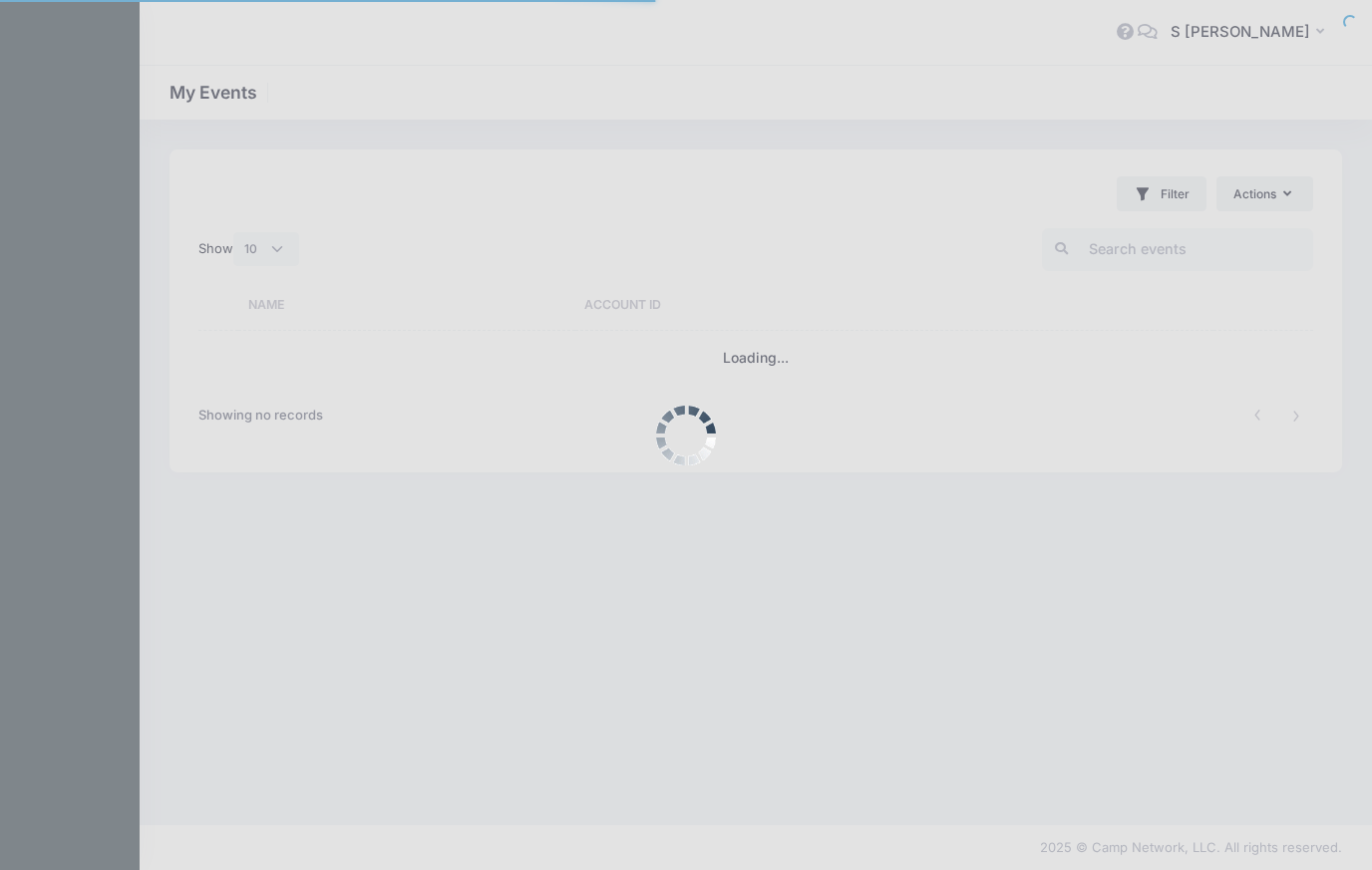 select on "10" 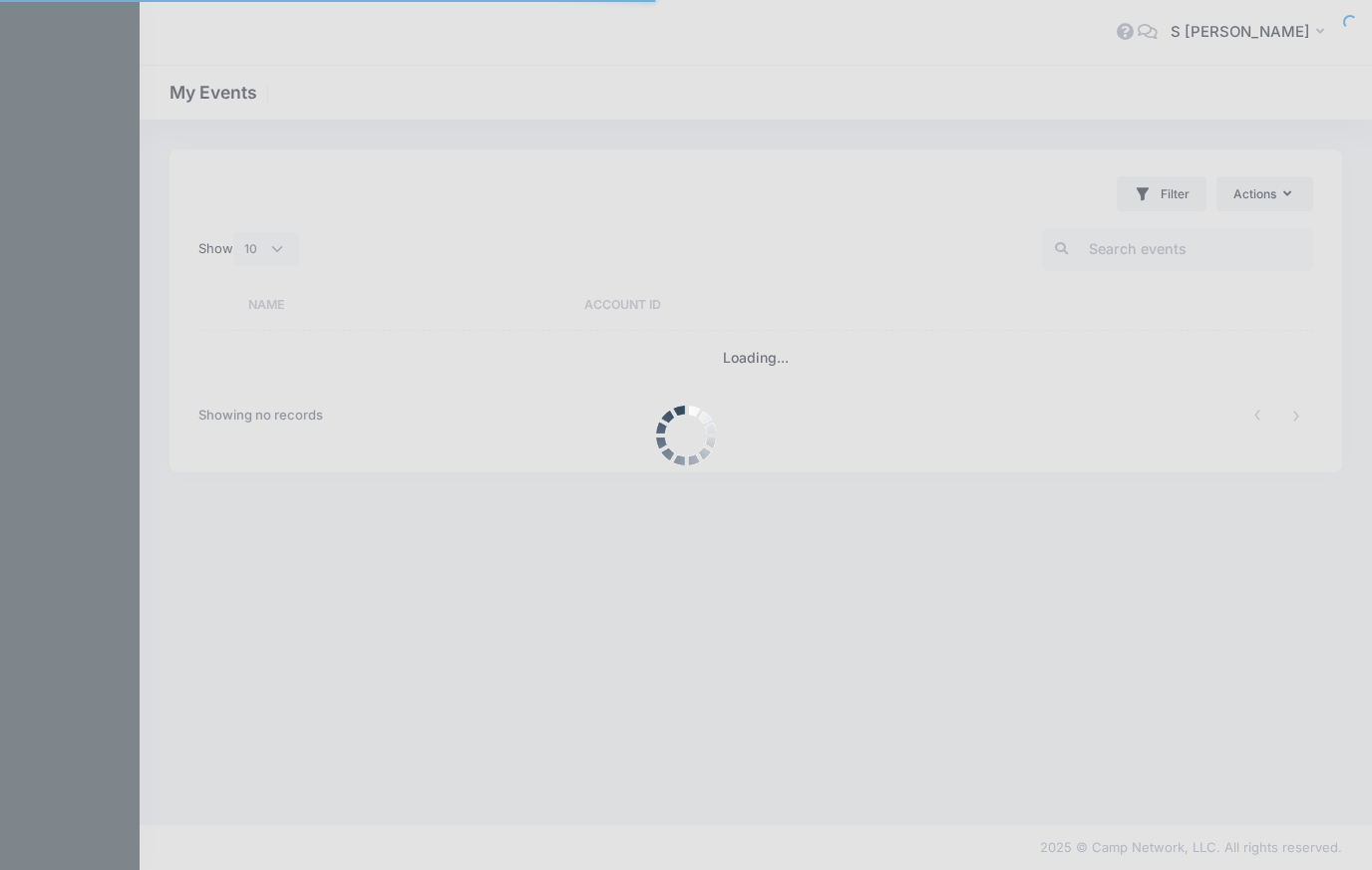 scroll, scrollTop: 0, scrollLeft: 0, axis: both 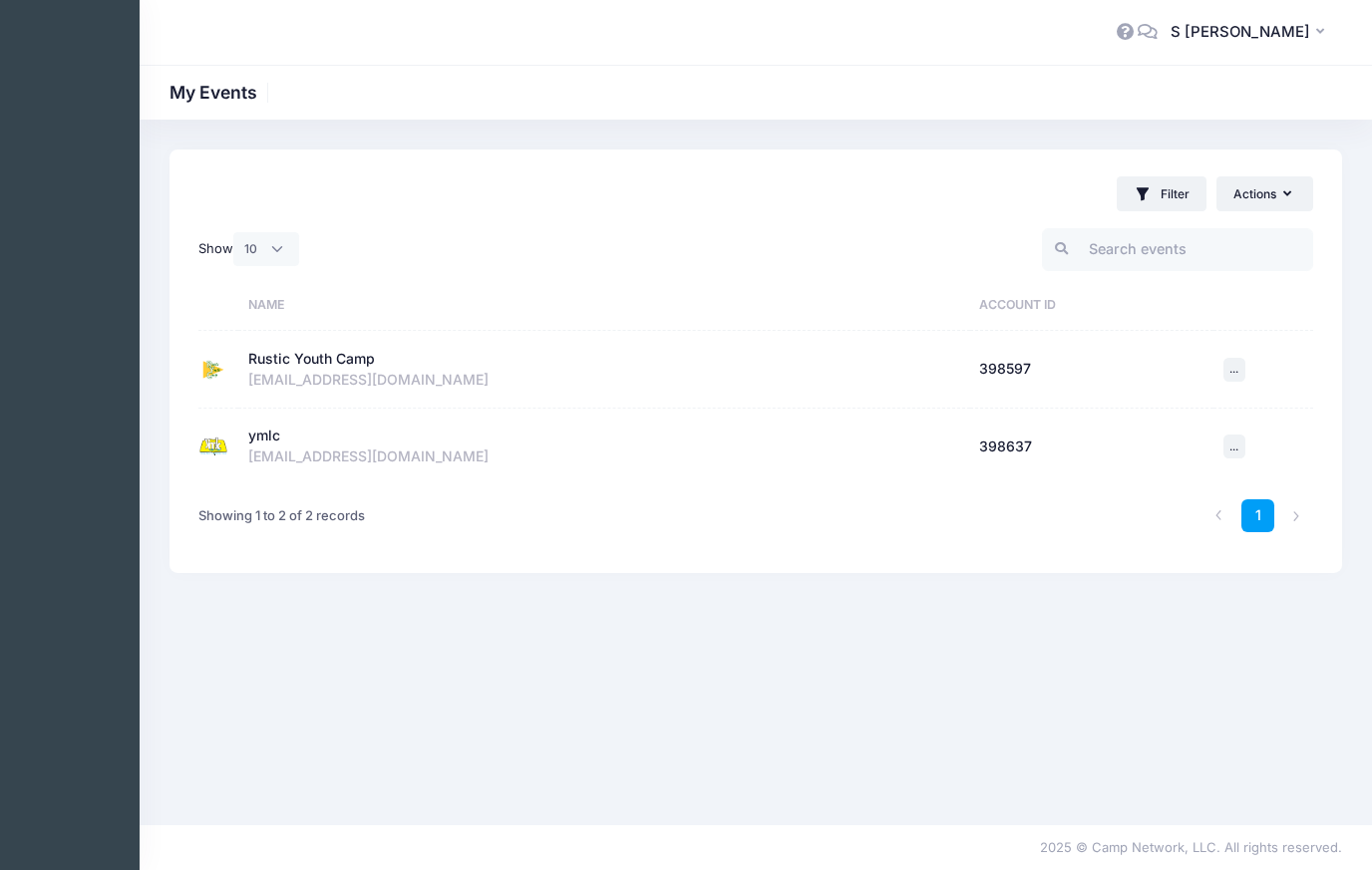 click on "ymlc" at bounding box center [264, 435] 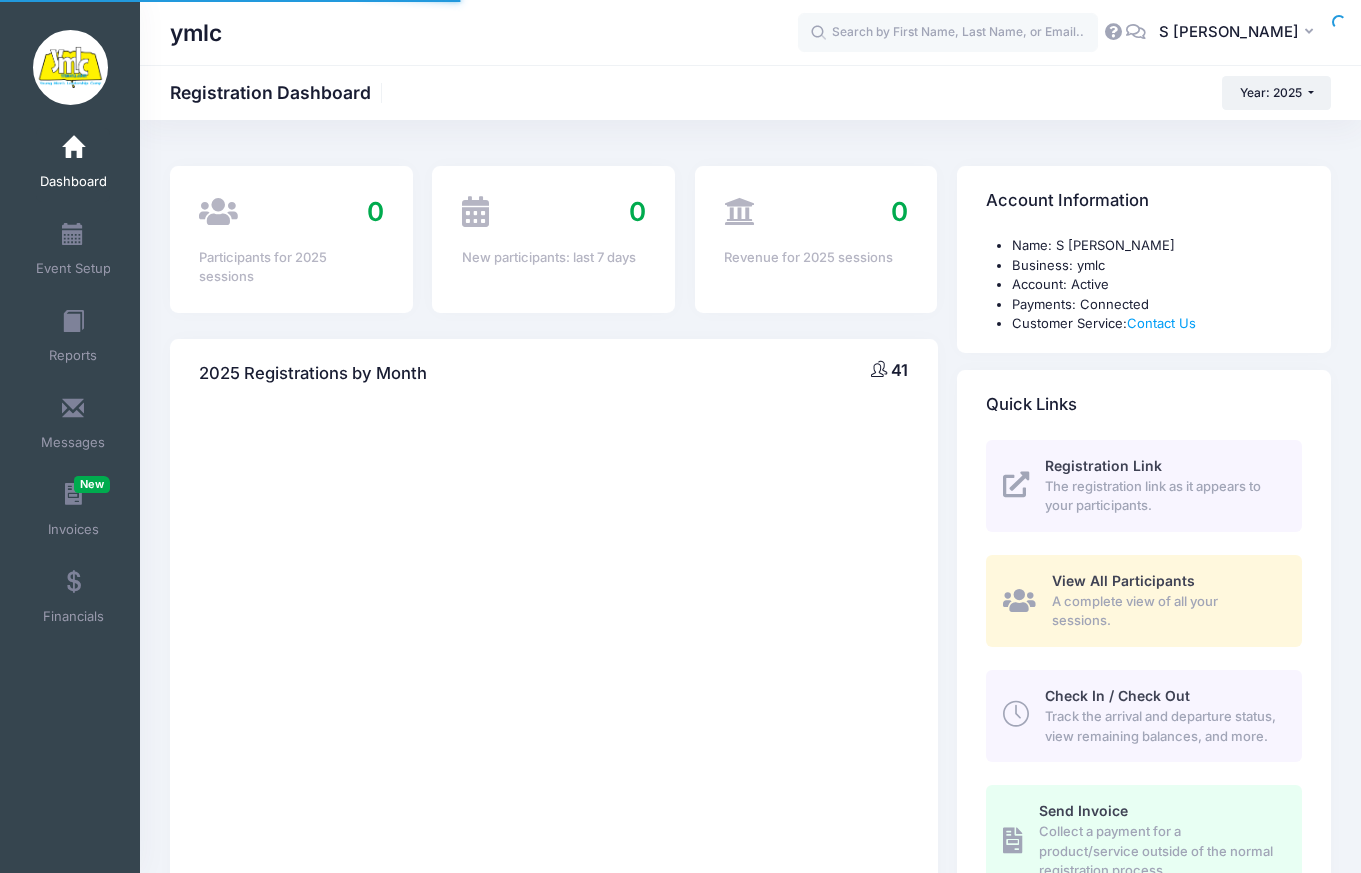 scroll, scrollTop: 0, scrollLeft: 0, axis: both 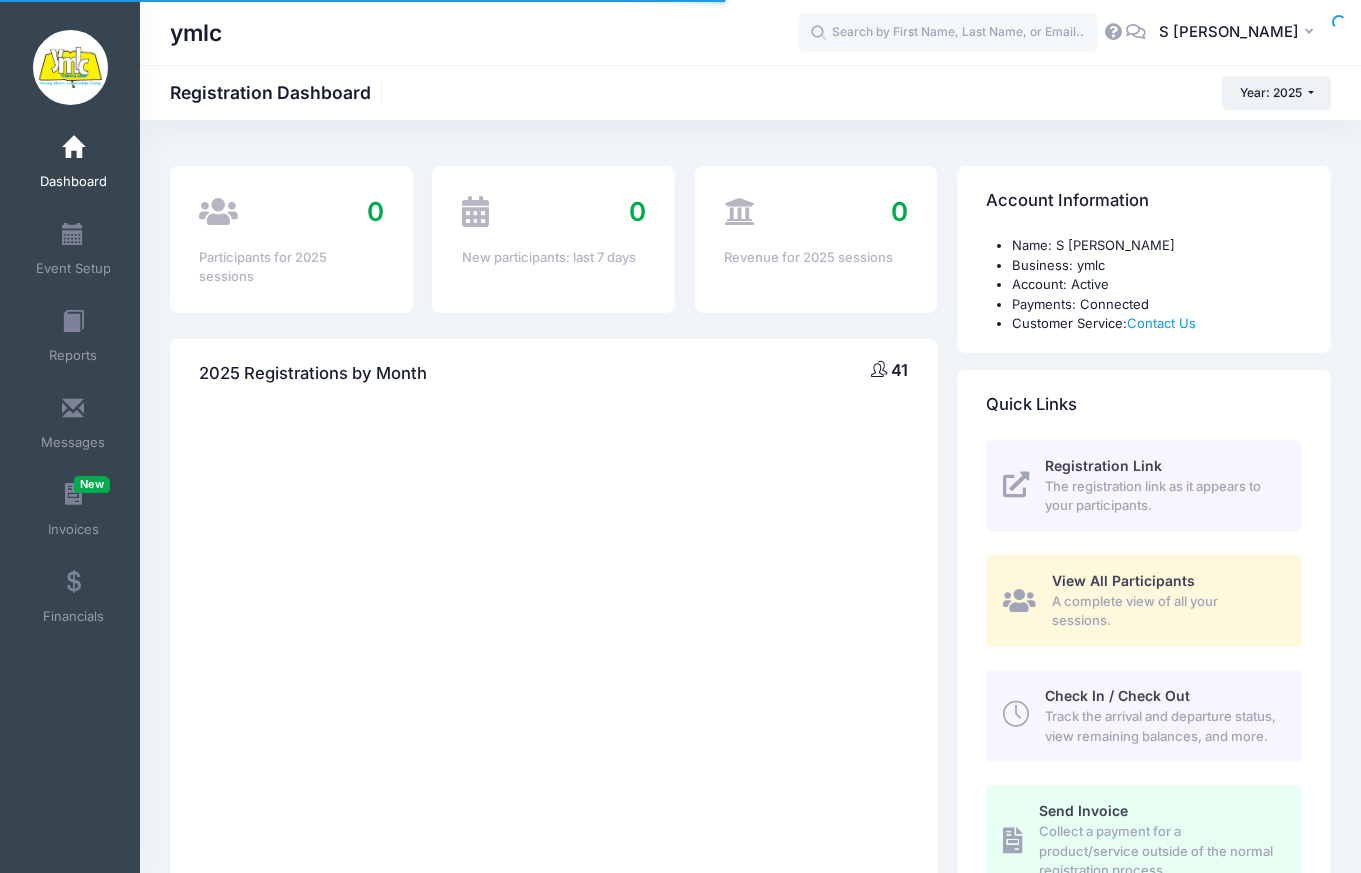 select 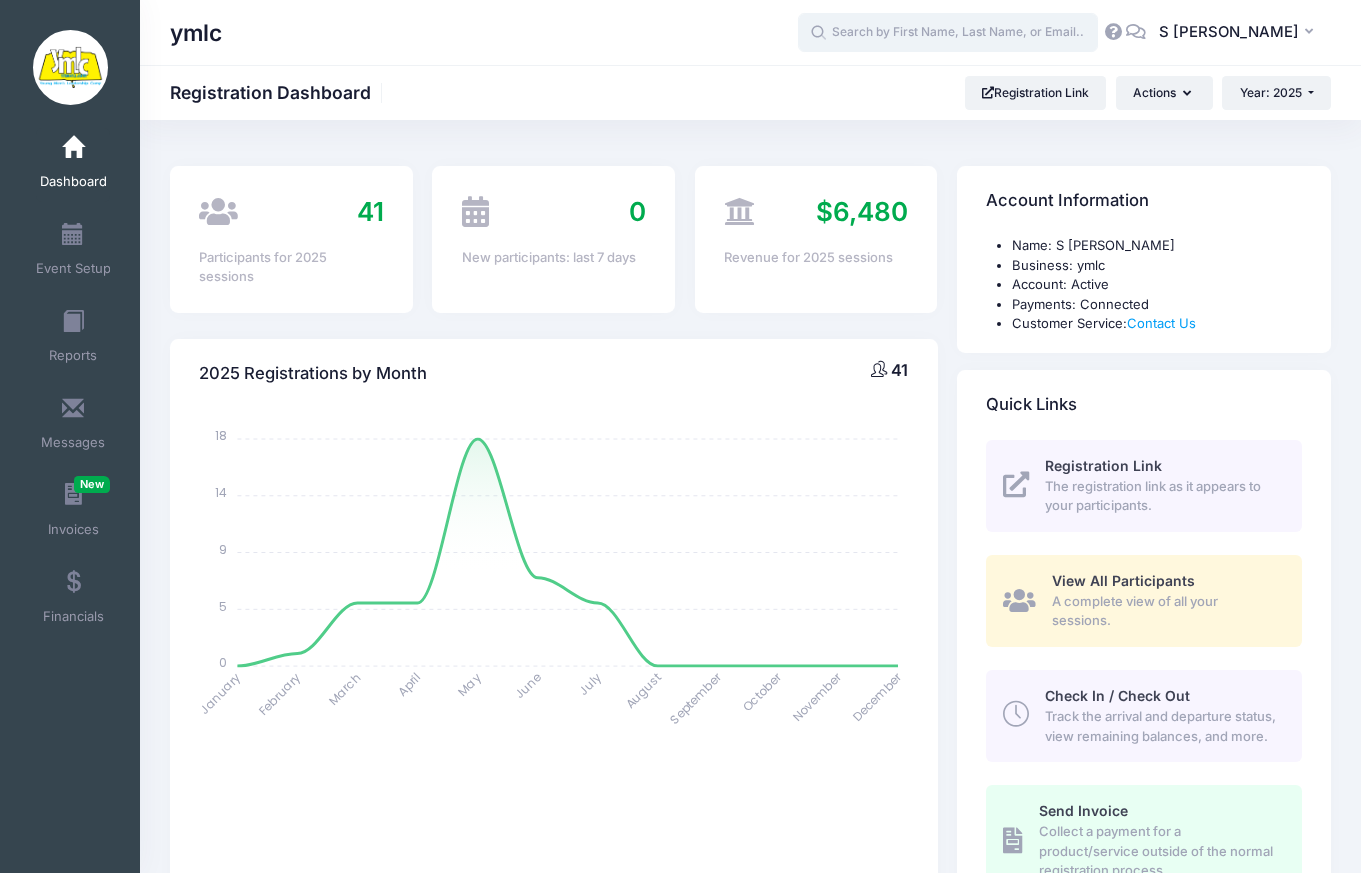 click at bounding box center (948, 33) 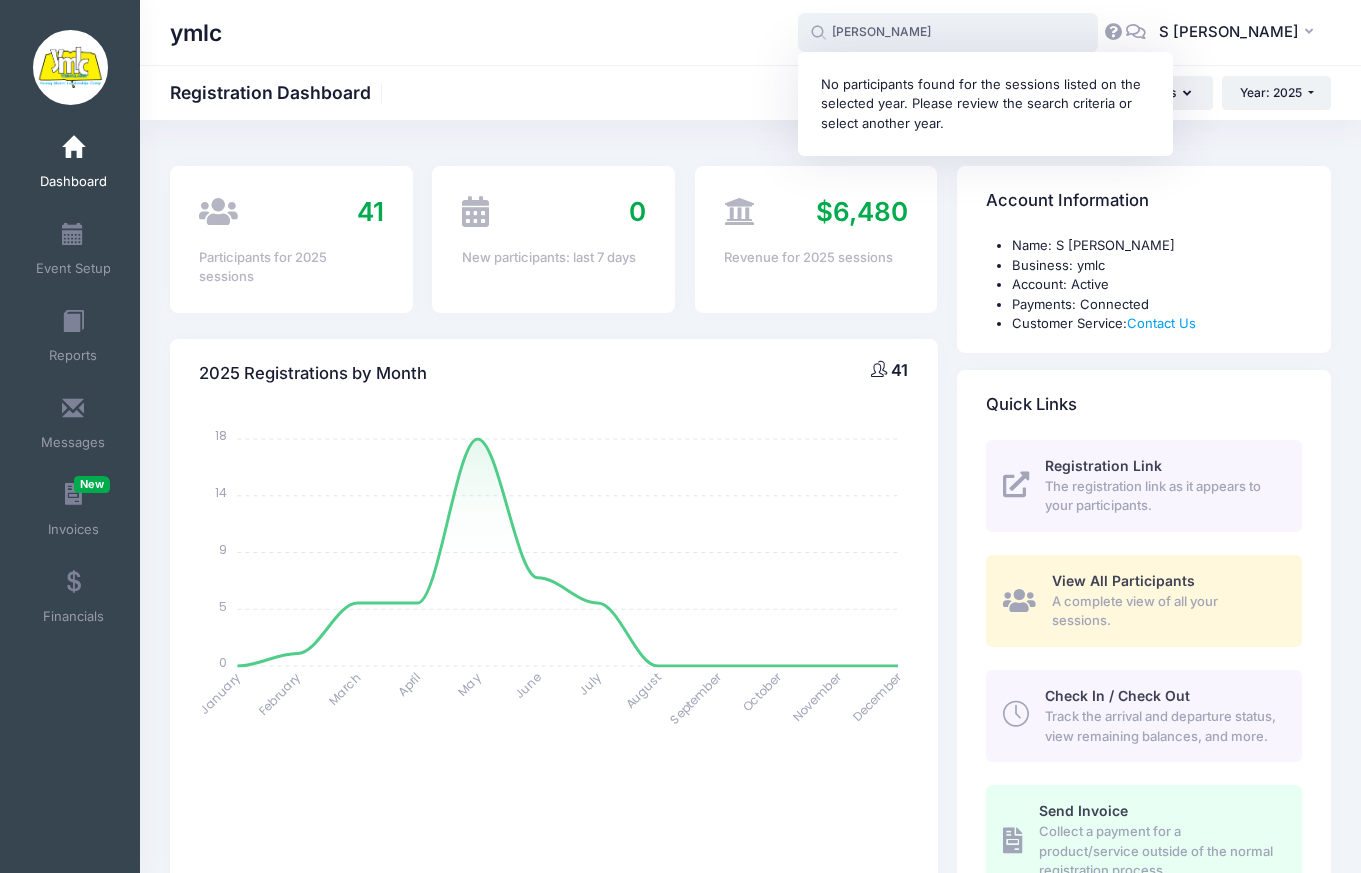 type on "Russell" 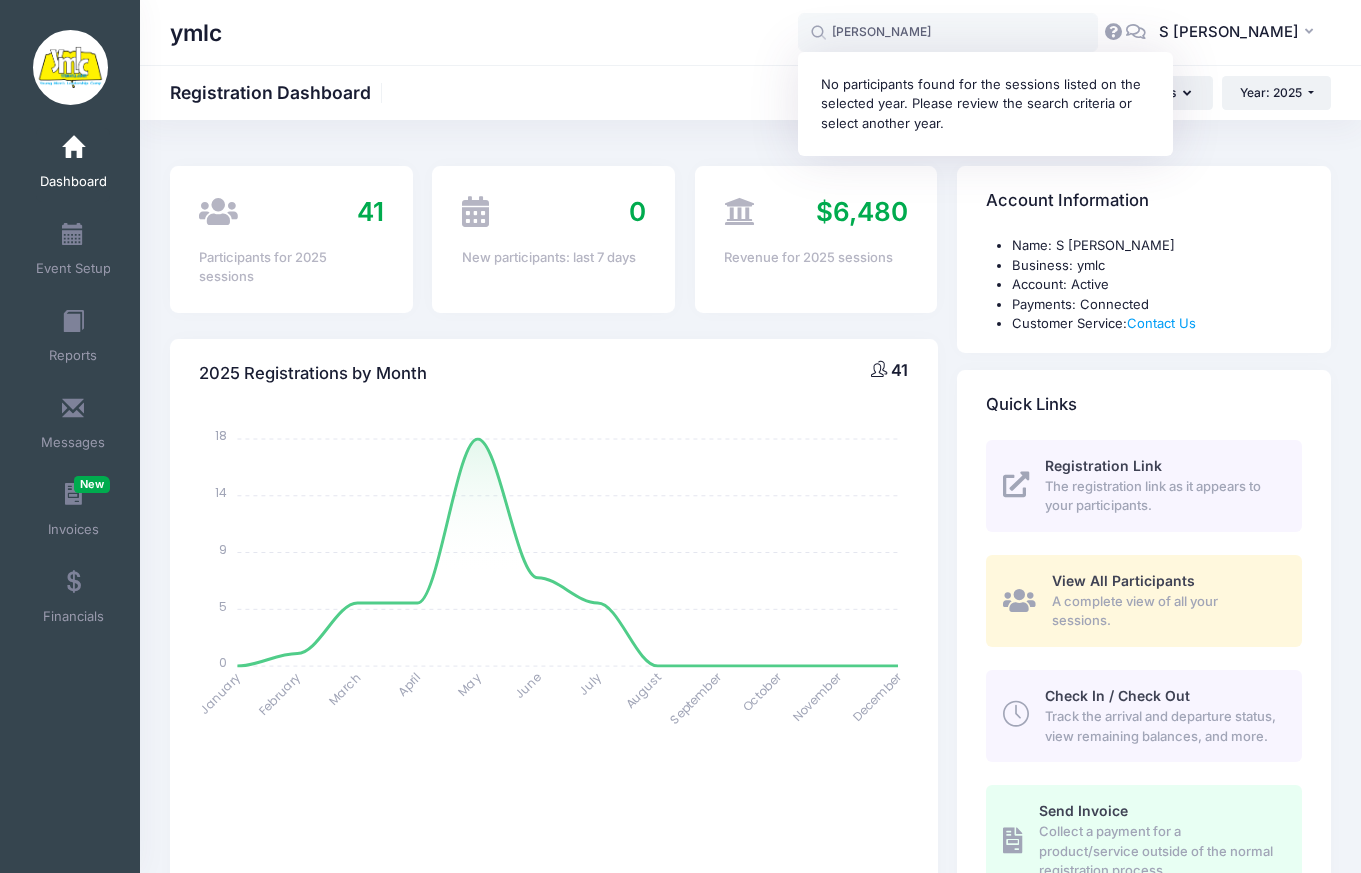 click on "ymlc" at bounding box center [484, 33] 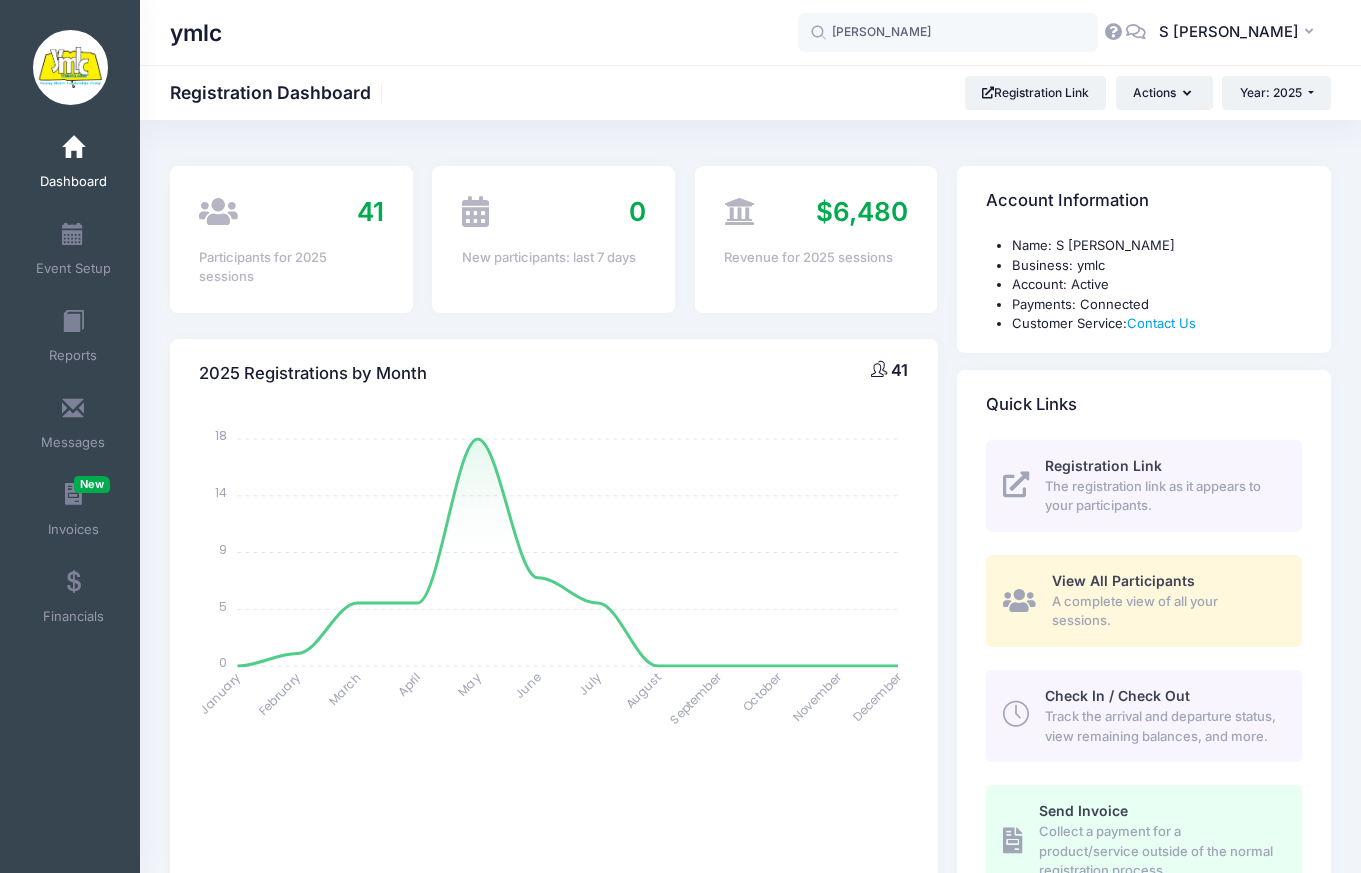 click at bounding box center (218, 211) 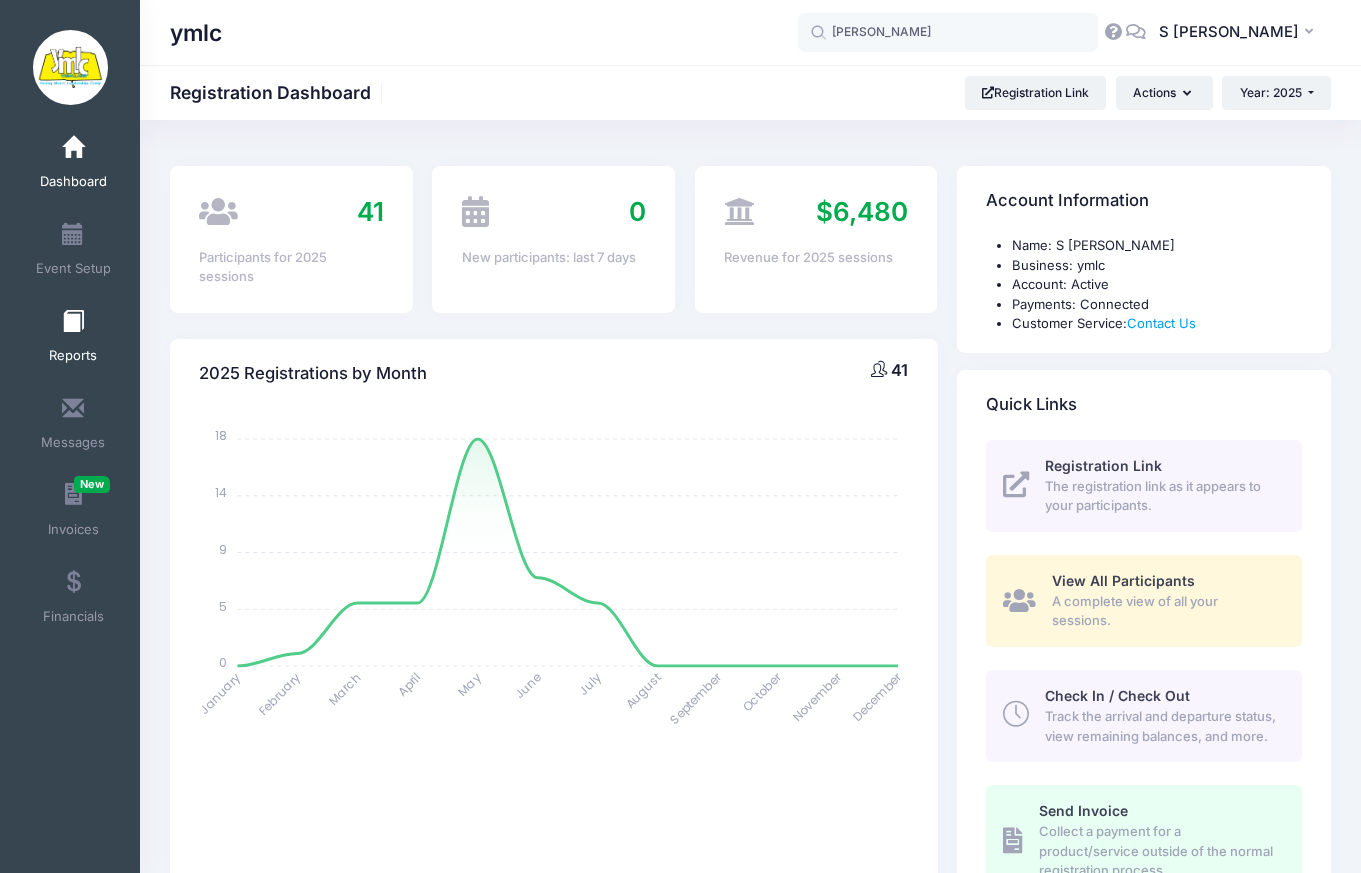 click at bounding box center (73, 322) 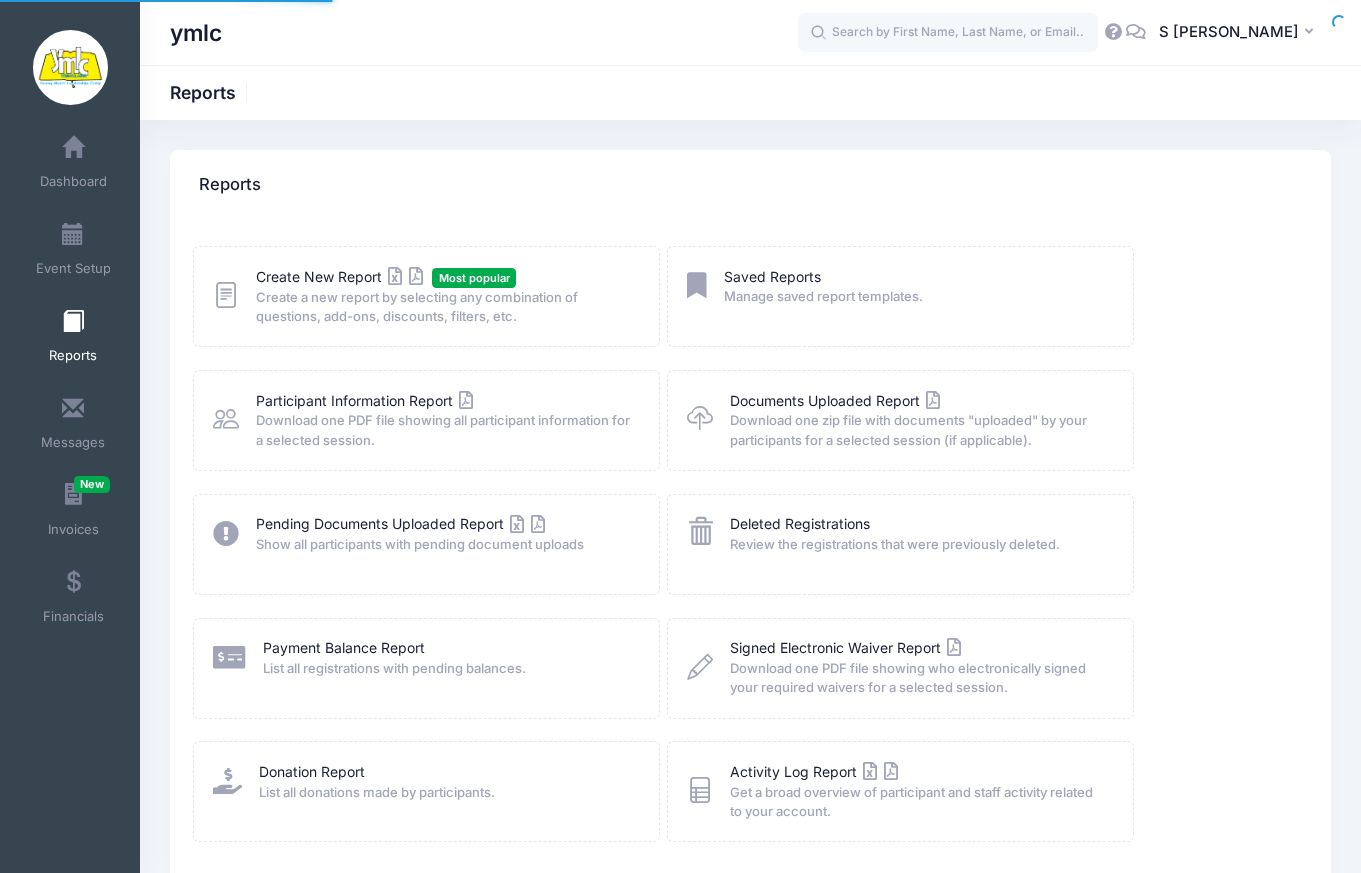 scroll, scrollTop: 0, scrollLeft: 0, axis: both 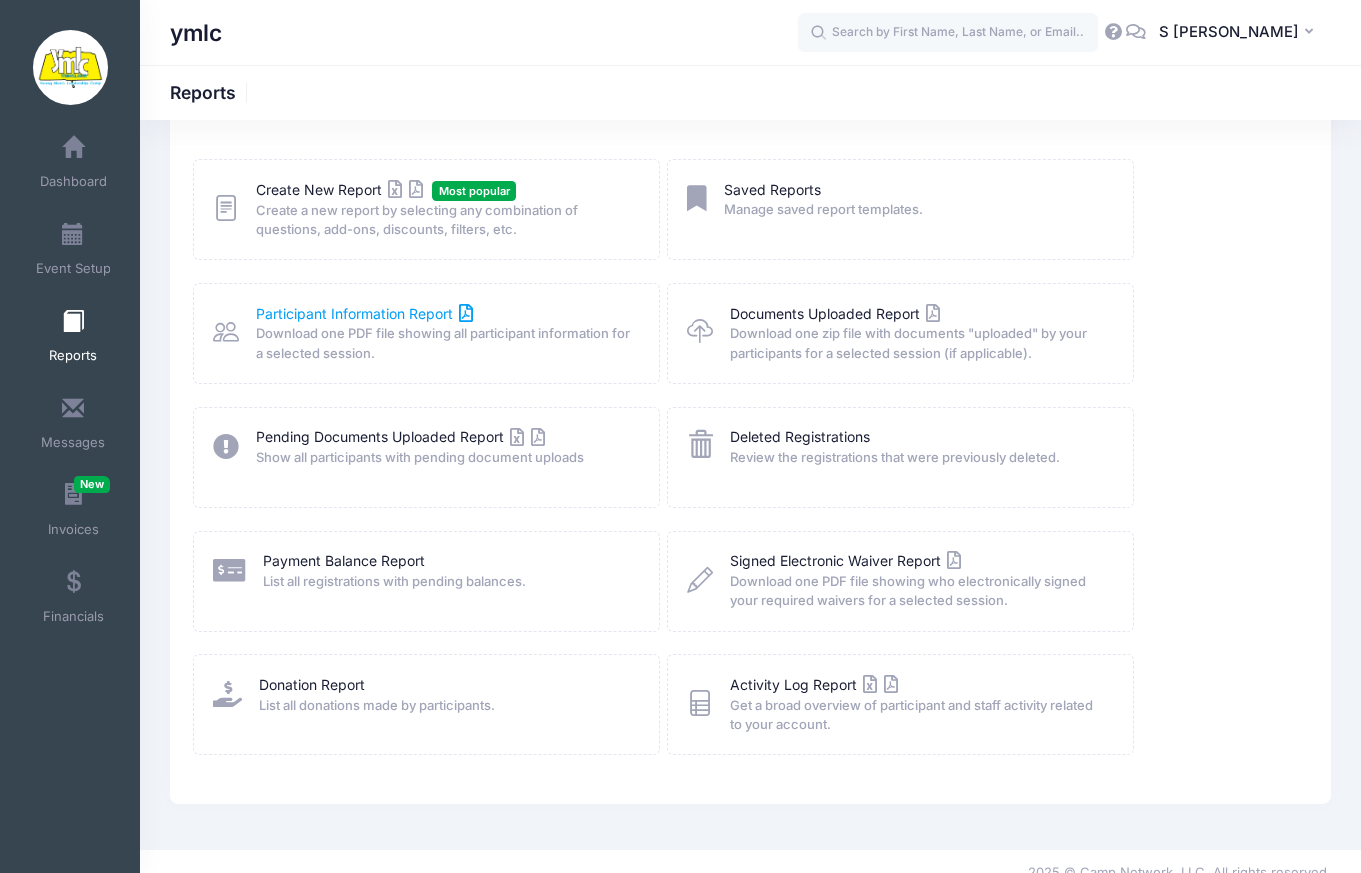 click on "Participant Information Report" at bounding box center (365, 313) 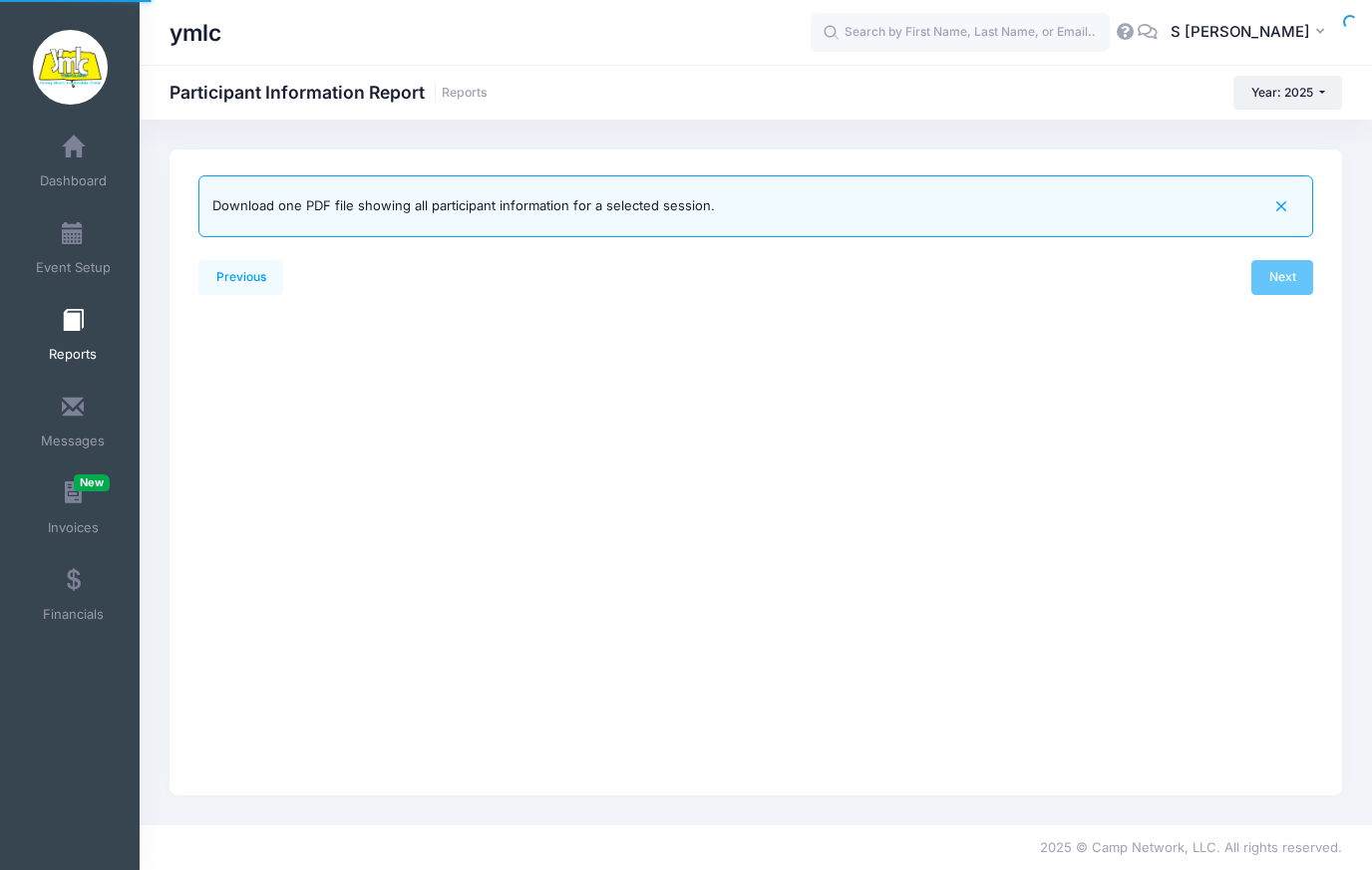 scroll, scrollTop: 0, scrollLeft: 0, axis: both 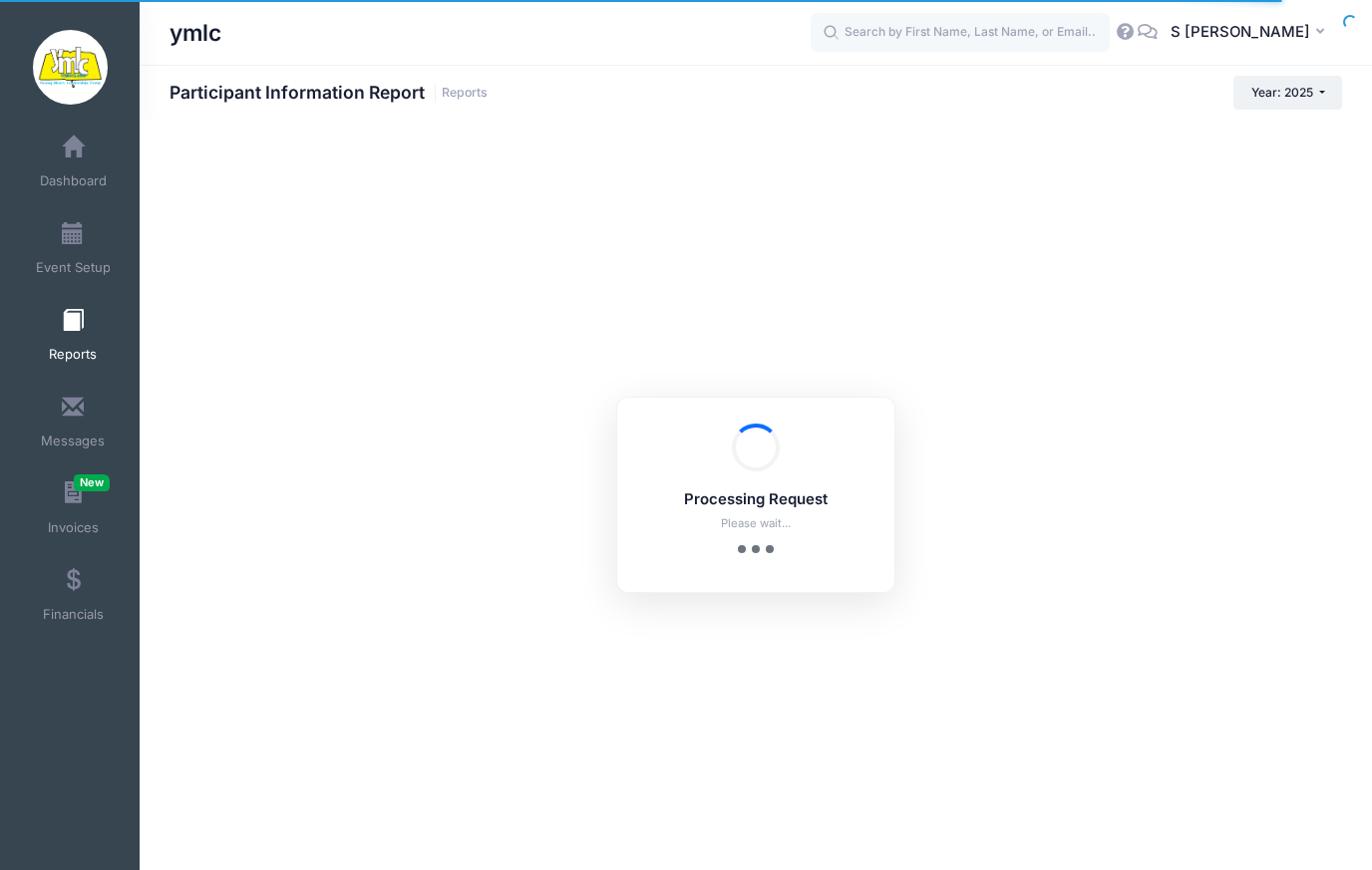 checkbox on "true" 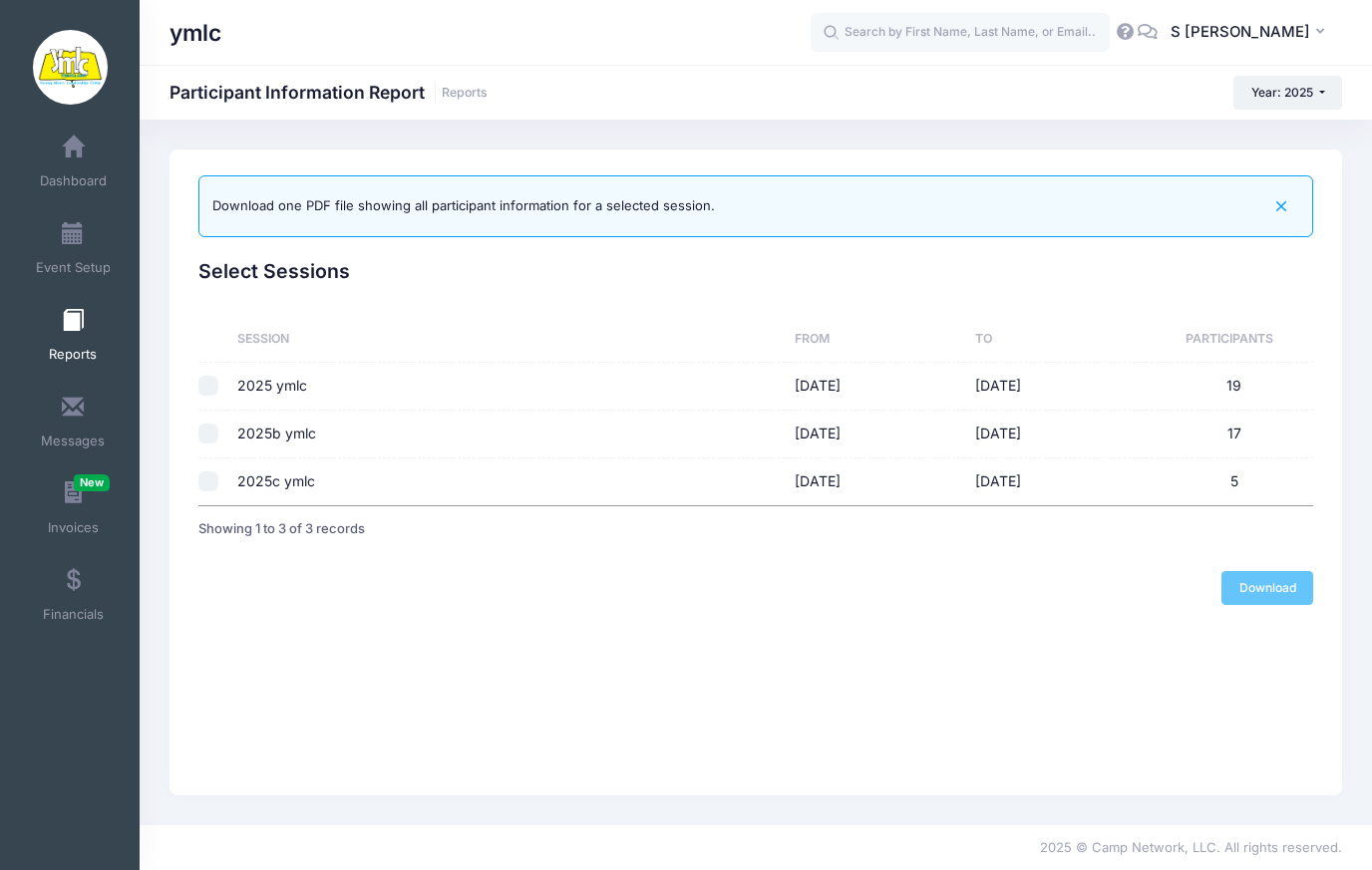 click at bounding box center (208, 386) 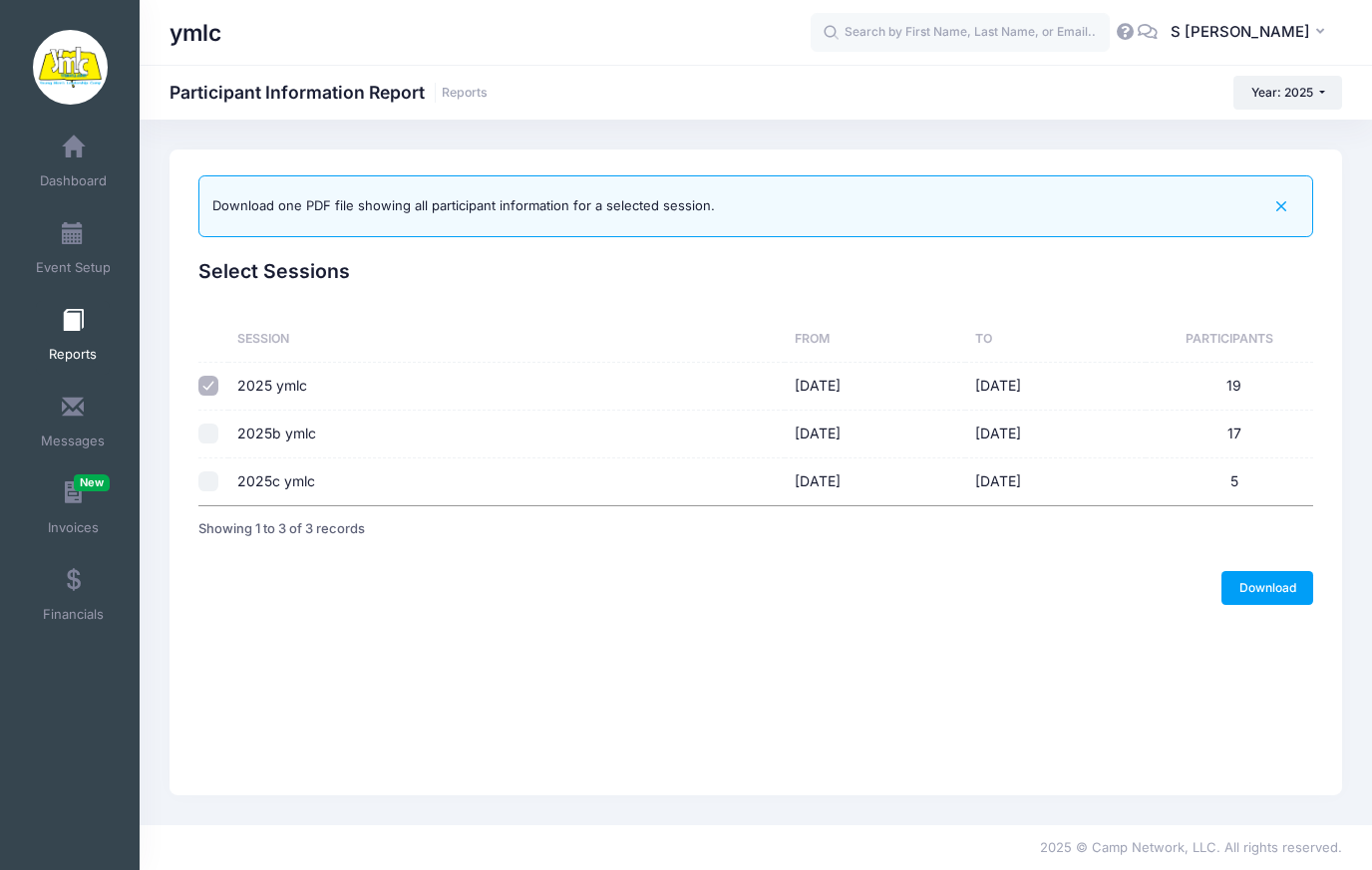 click at bounding box center (208, 434) 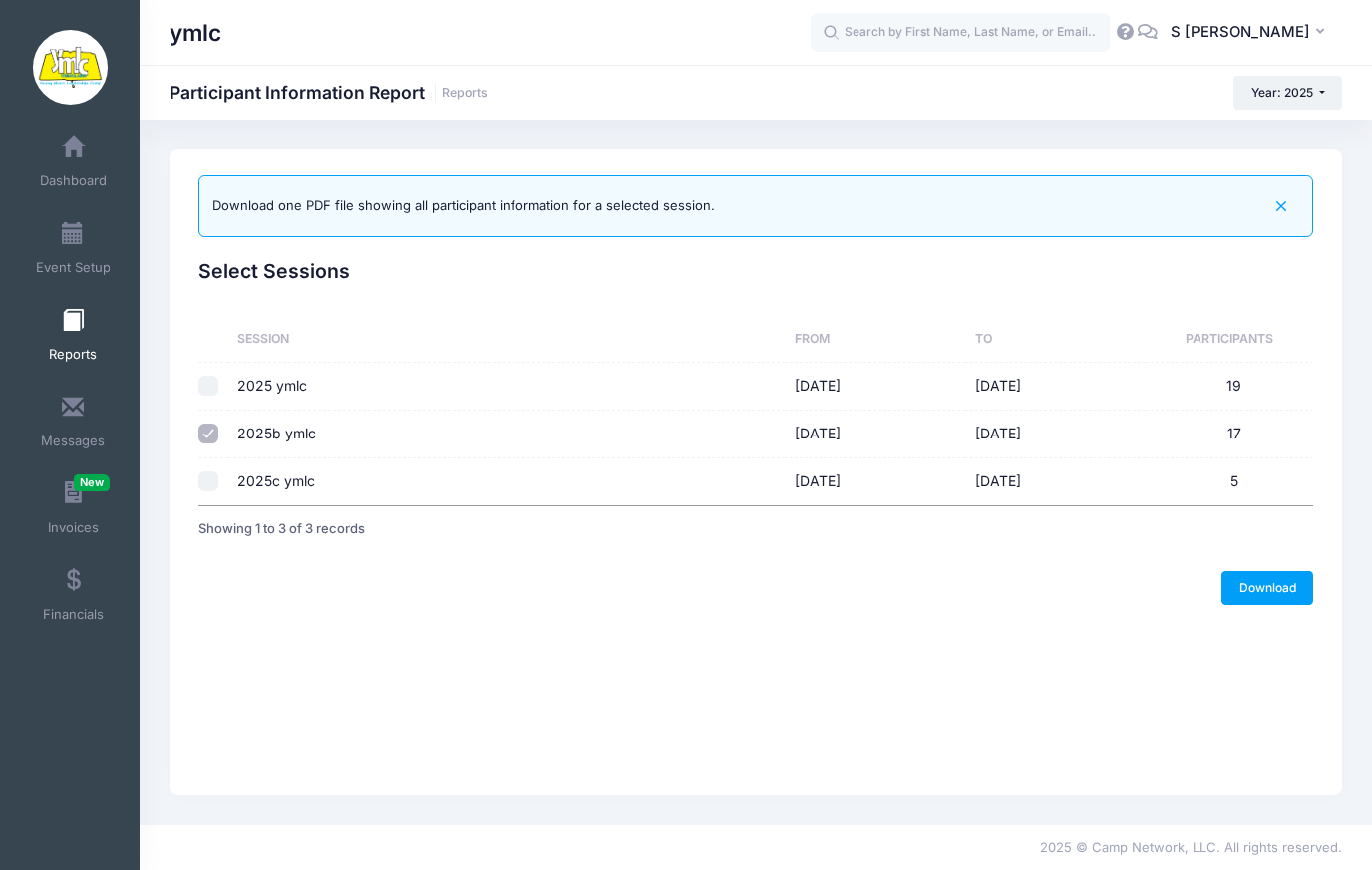 checkbox on "false" 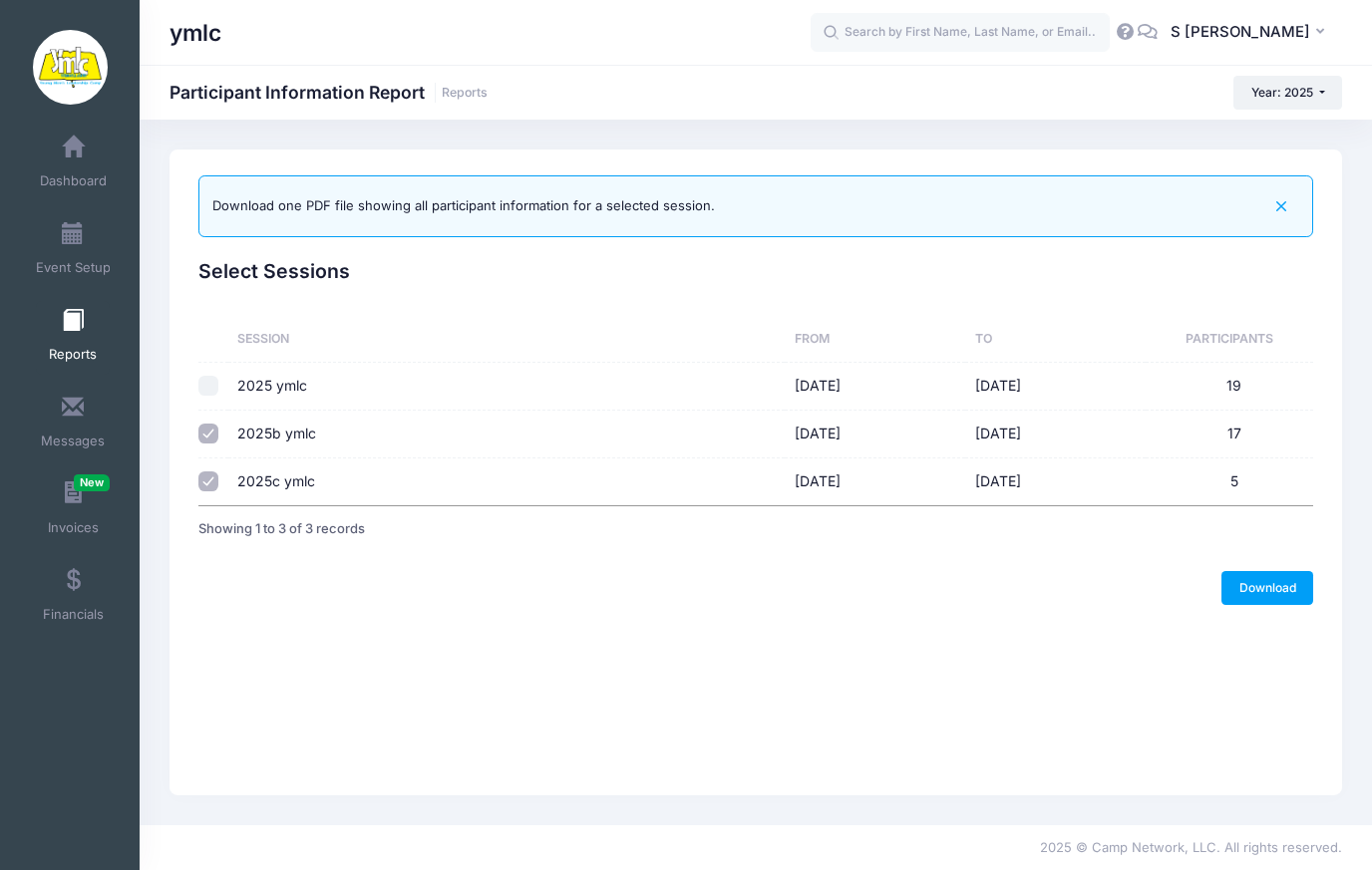 checkbox on "false" 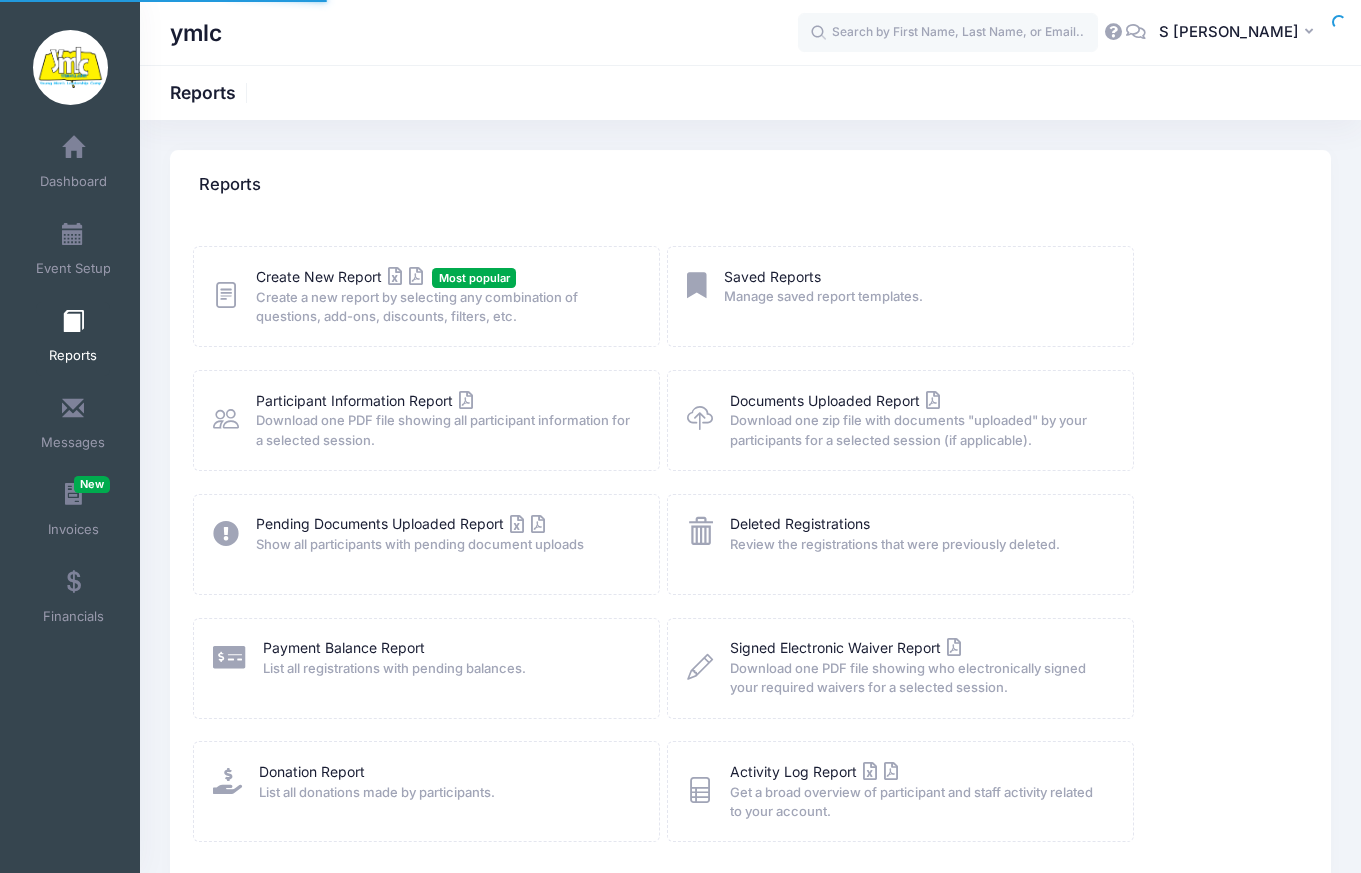 scroll, scrollTop: 87, scrollLeft: 0, axis: vertical 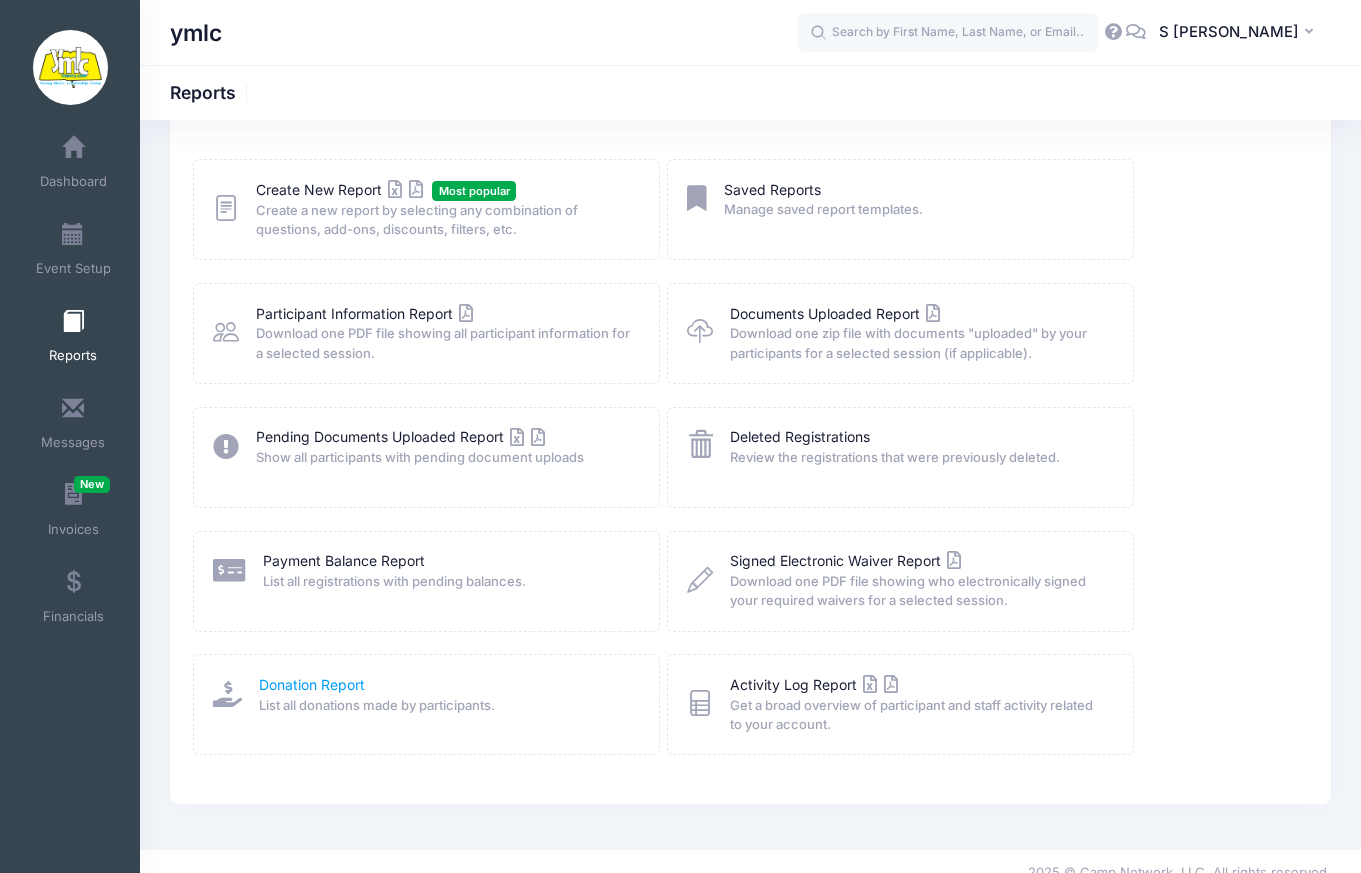 click on "Donation Report" at bounding box center (312, 684) 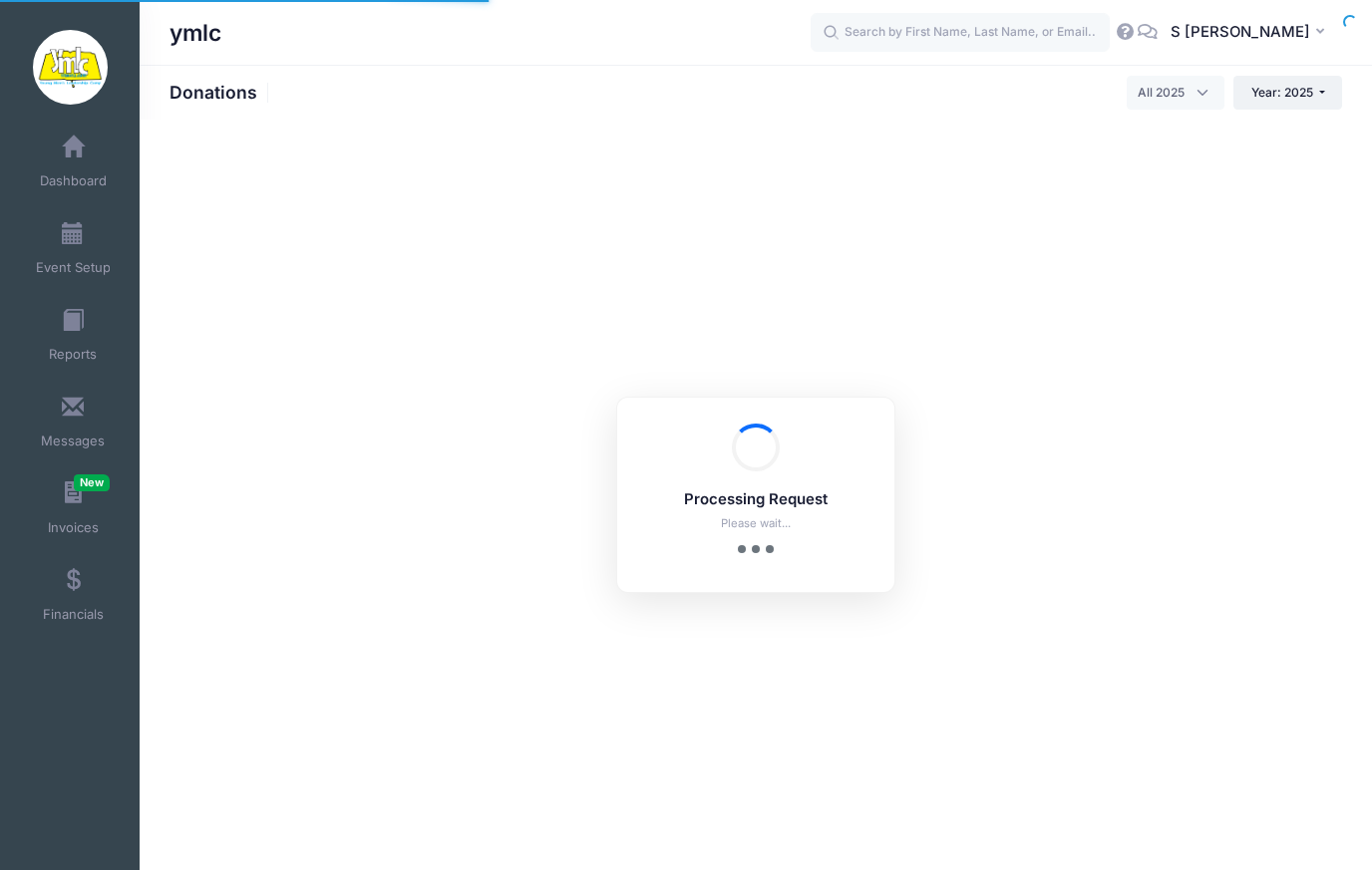 select 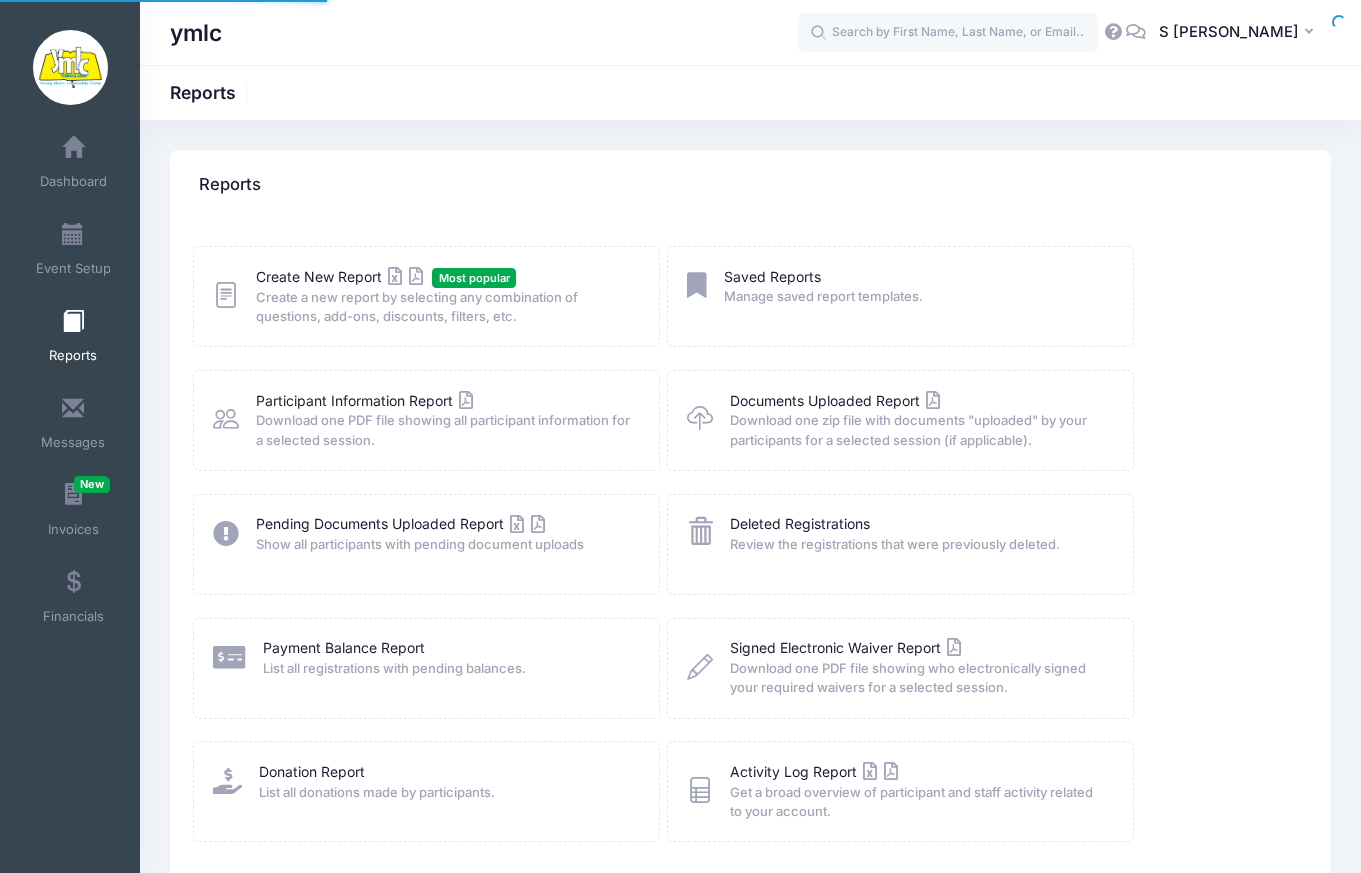 scroll, scrollTop: 87, scrollLeft: 0, axis: vertical 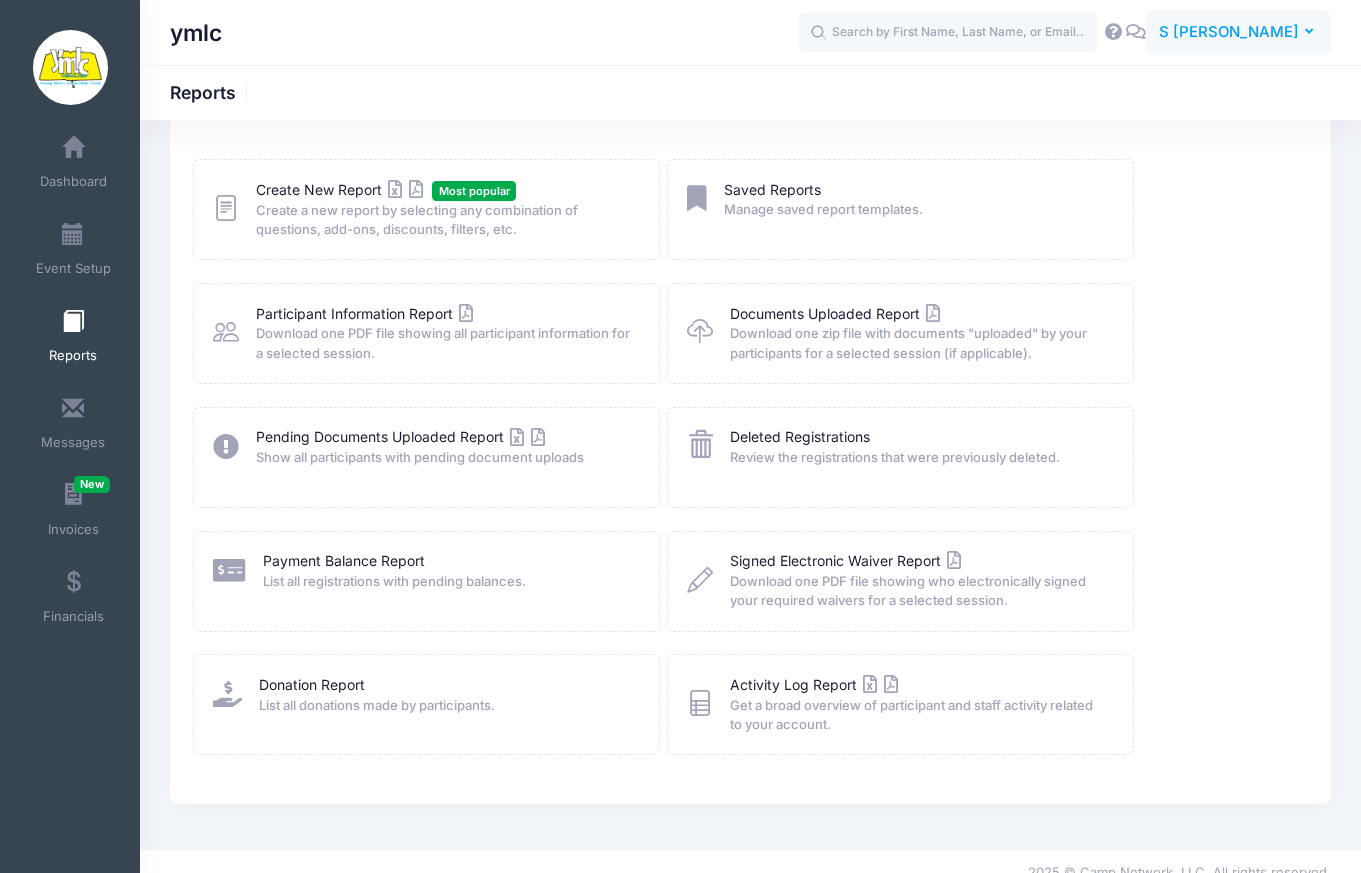 click on "S [PERSON_NAME]" at bounding box center (1229, 32) 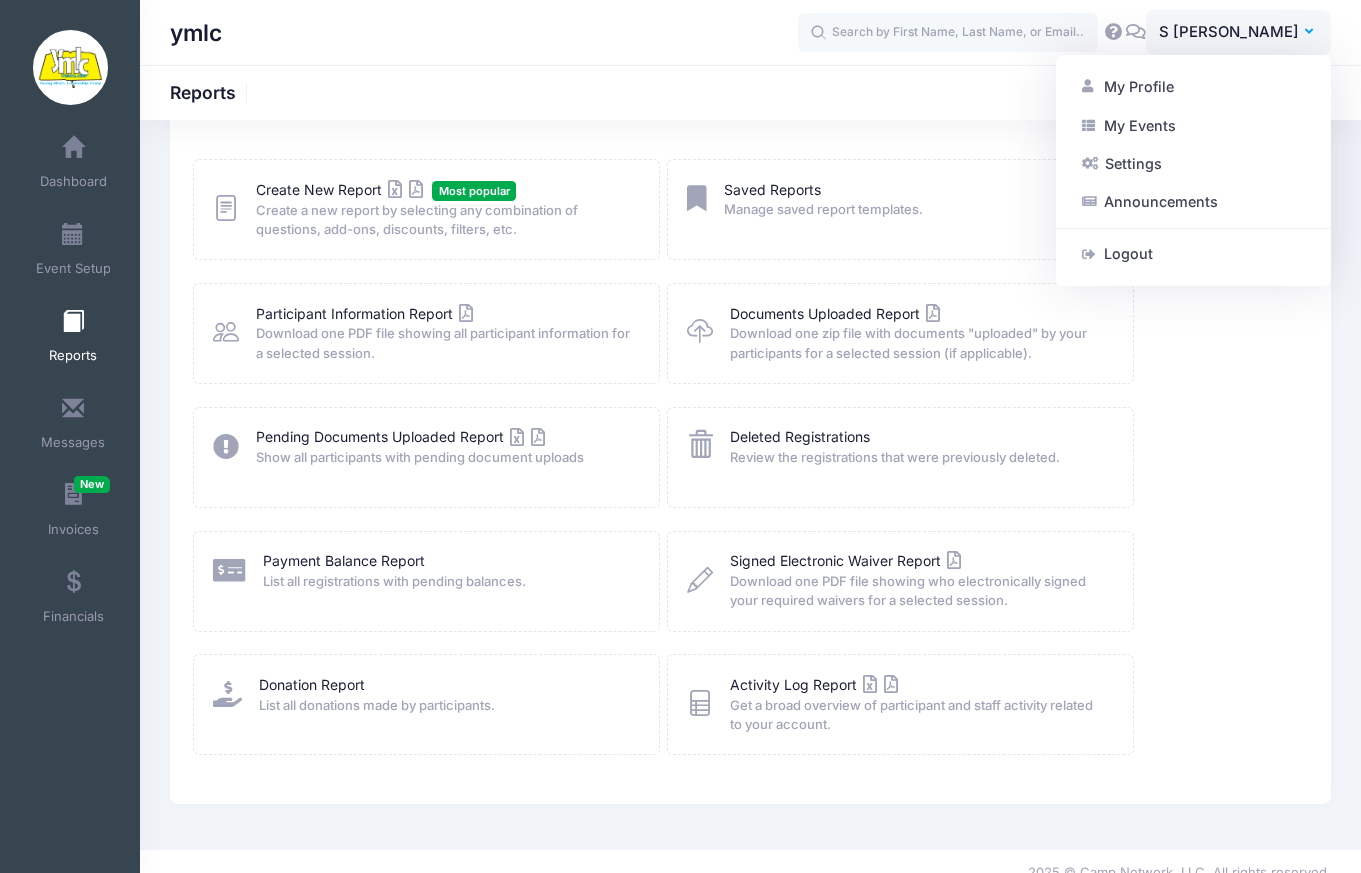 click on "ymlc" at bounding box center (484, 33) 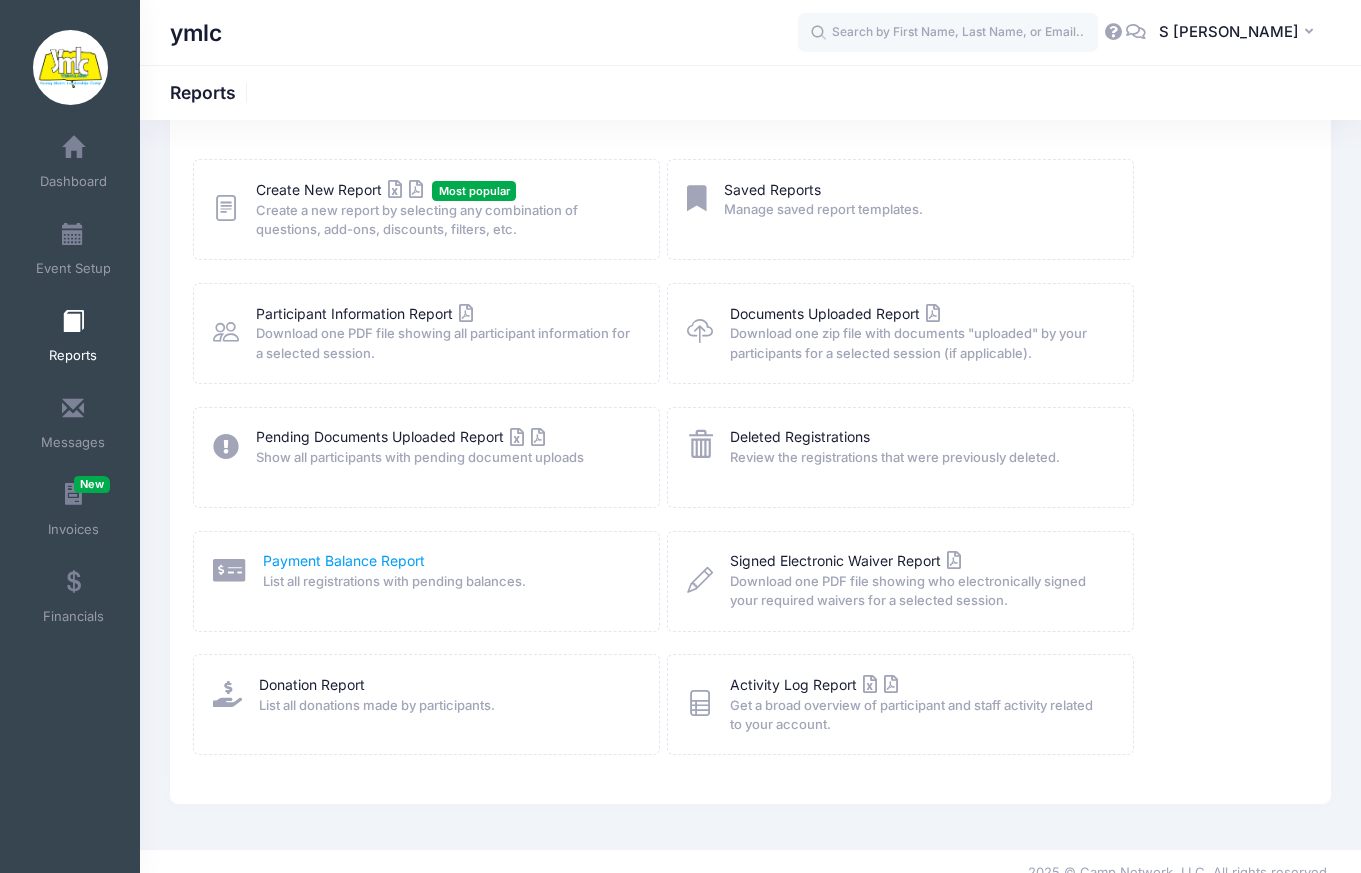 click on "Payment Balance Report" at bounding box center [344, 560] 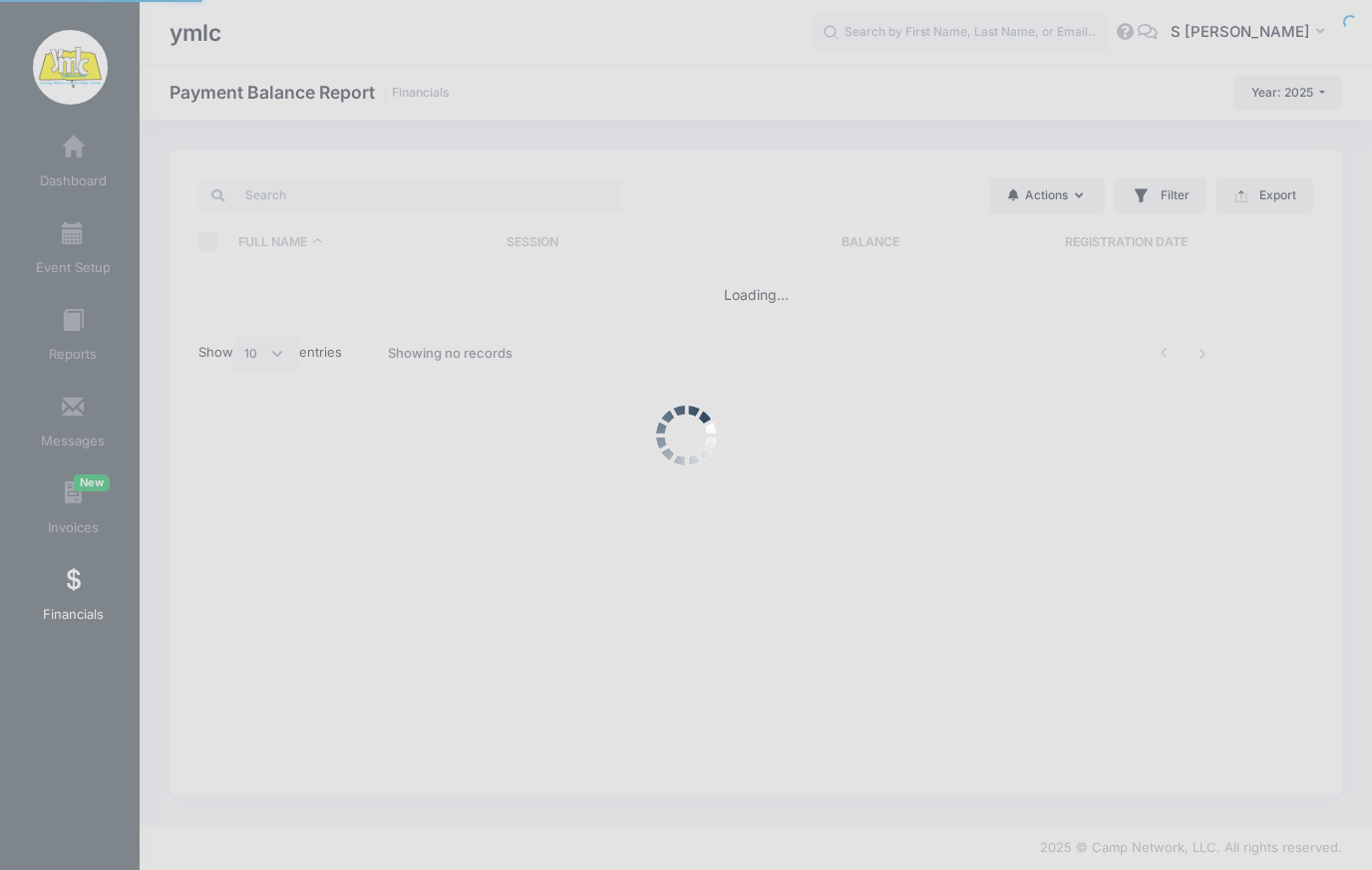 select on "10" 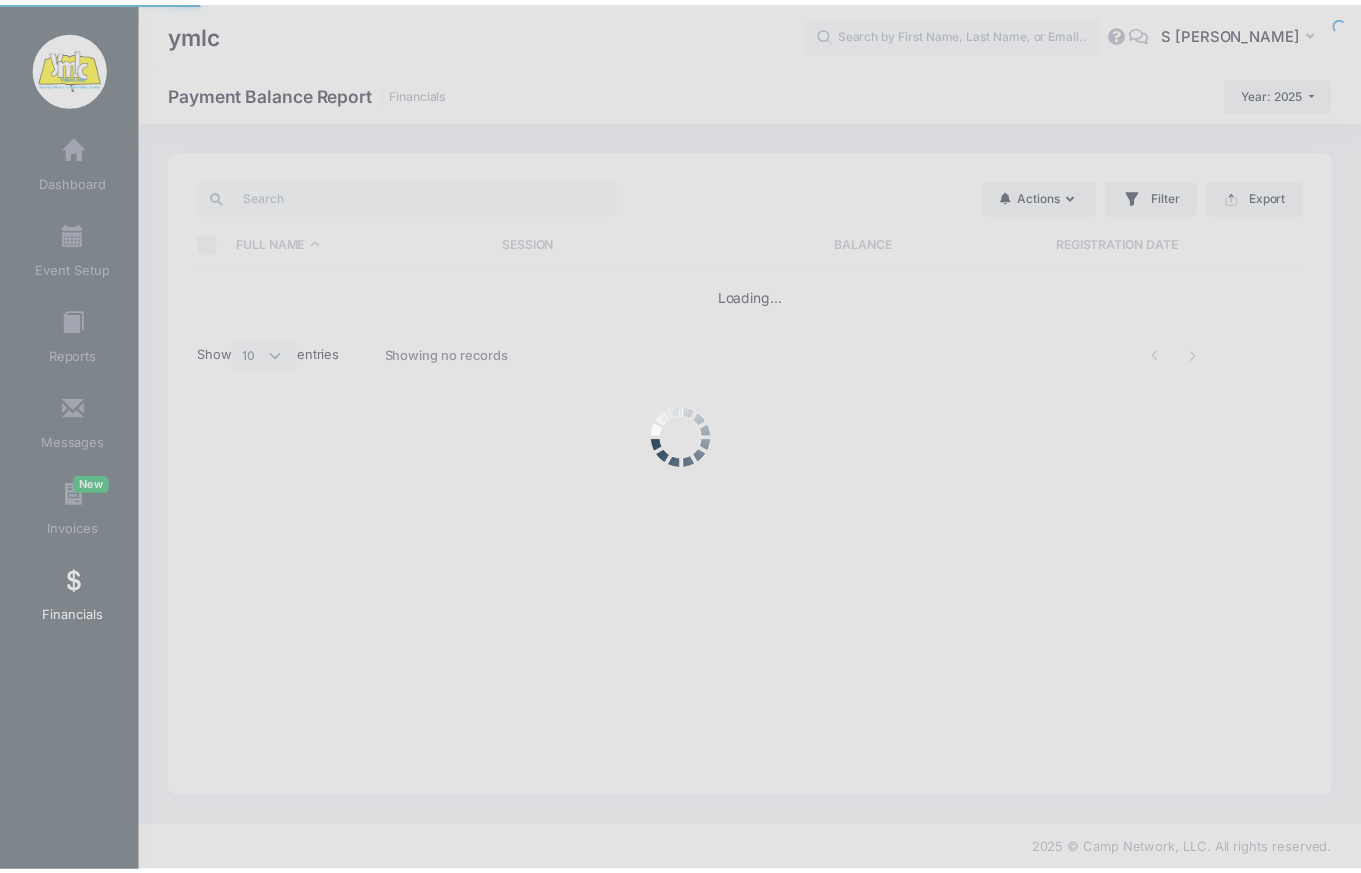 scroll, scrollTop: 0, scrollLeft: 0, axis: both 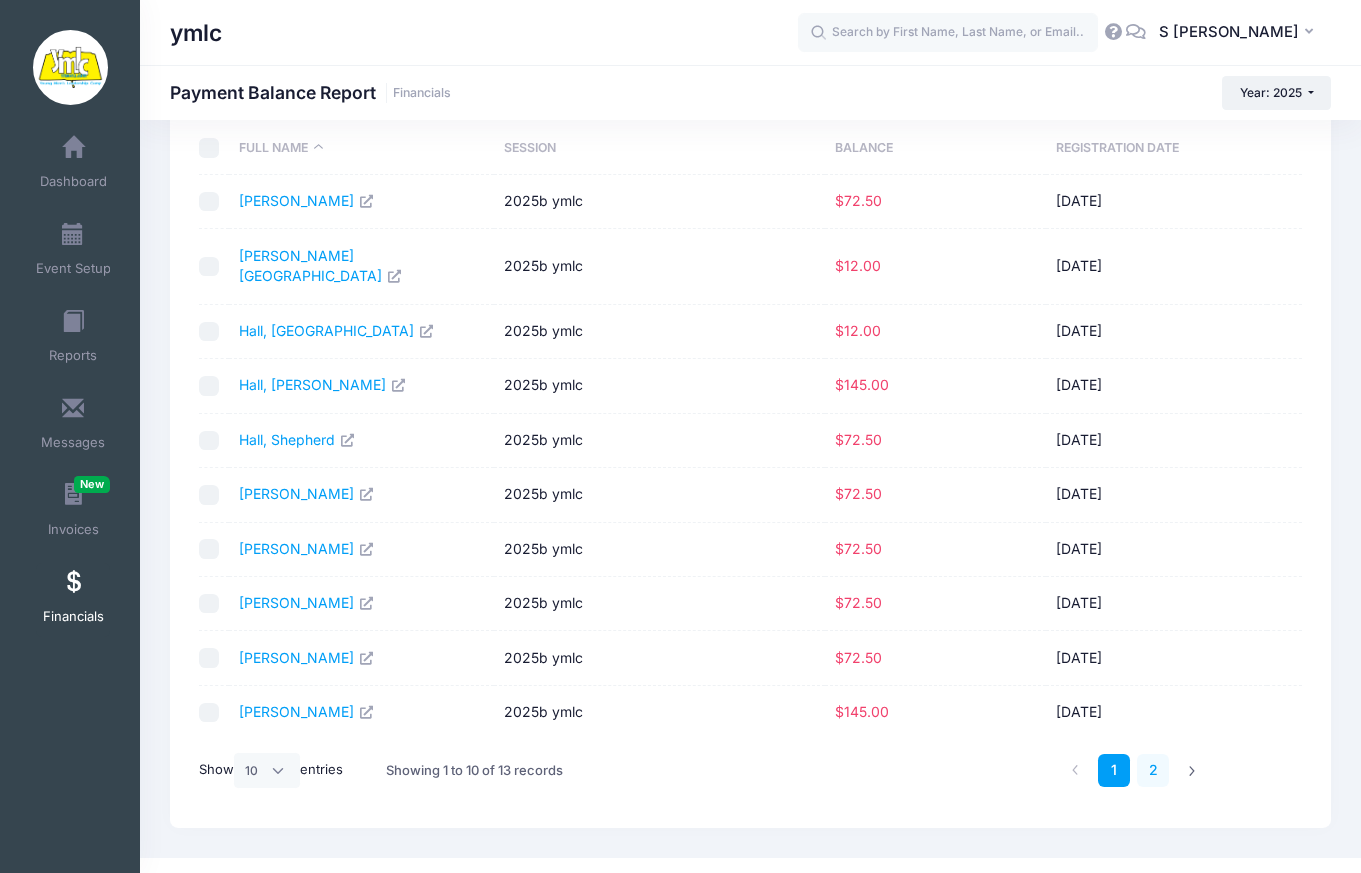 click on "2" at bounding box center (1153, 770) 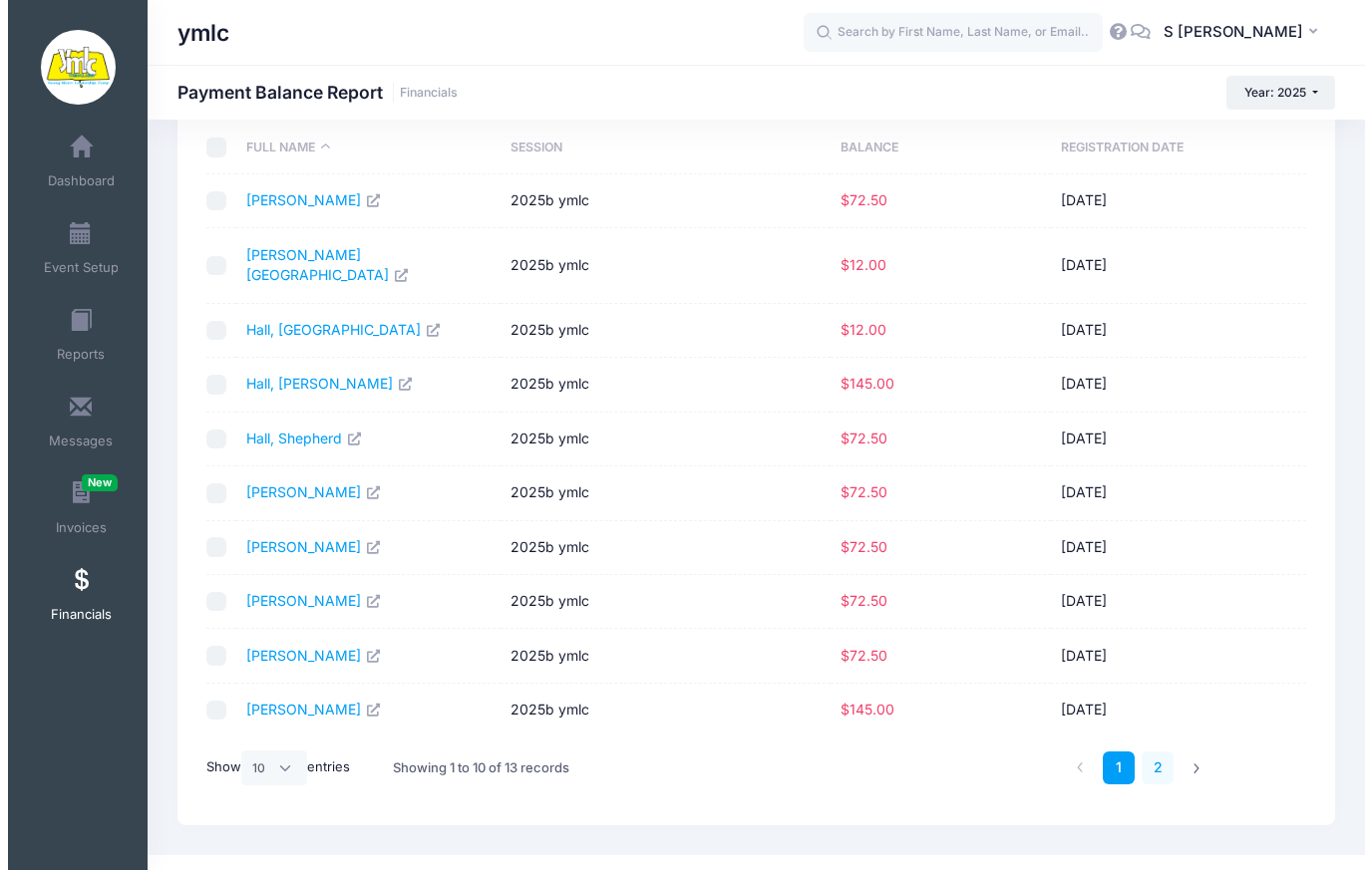 scroll, scrollTop: 0, scrollLeft: 0, axis: both 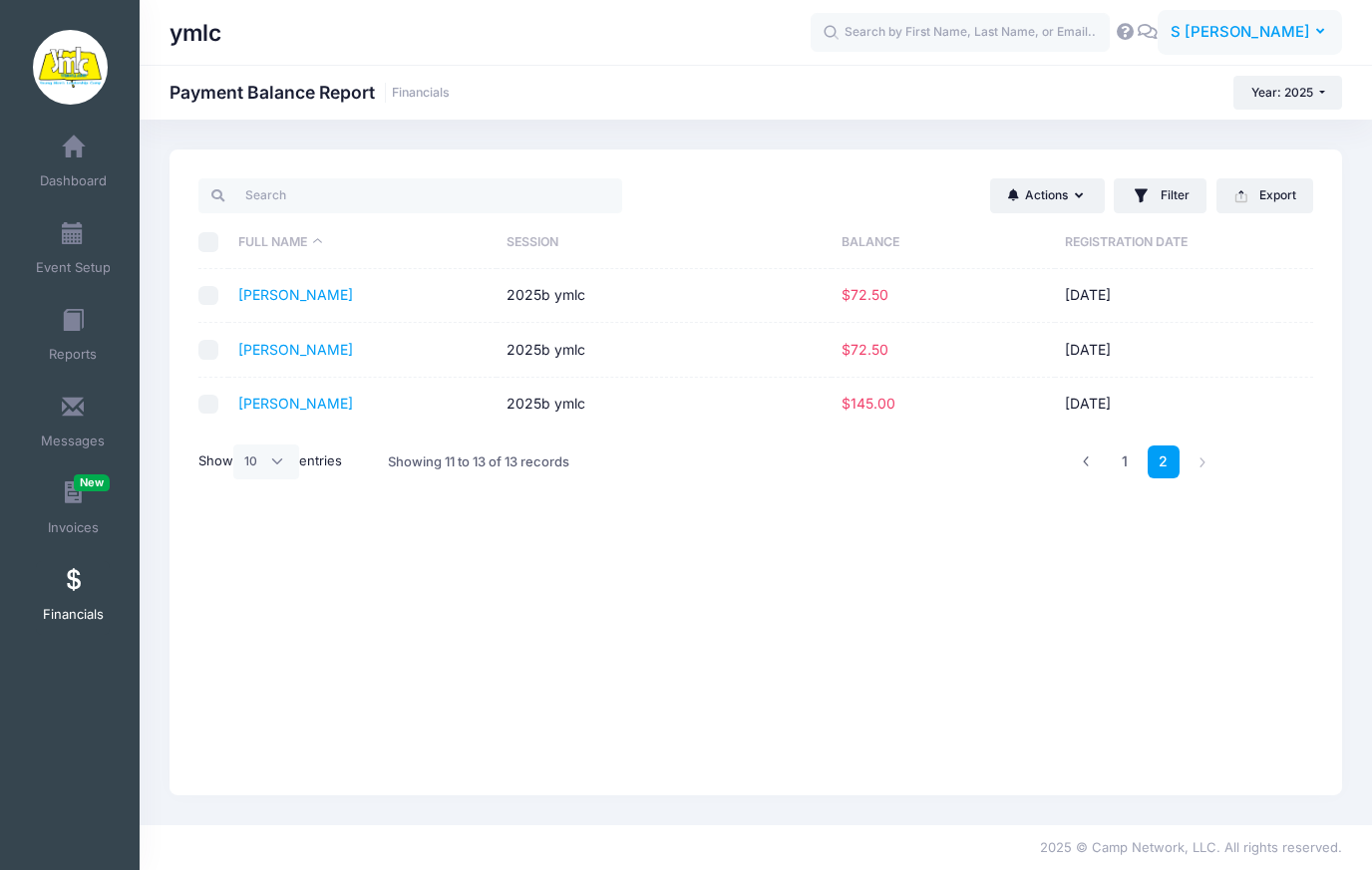 click on "S [PERSON_NAME]" at bounding box center [1240, 32] 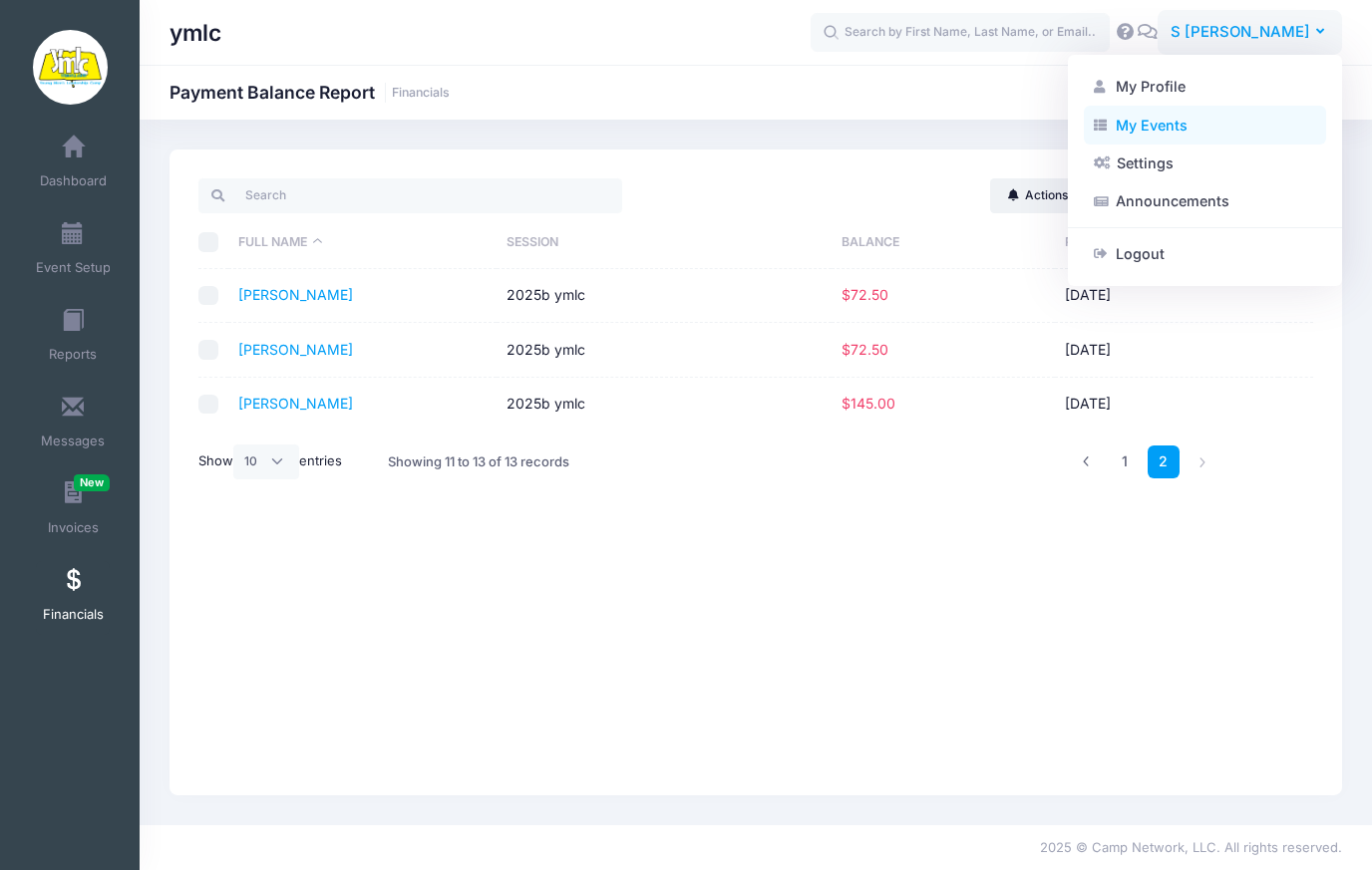 click on "My Events" at bounding box center (1204, 125) 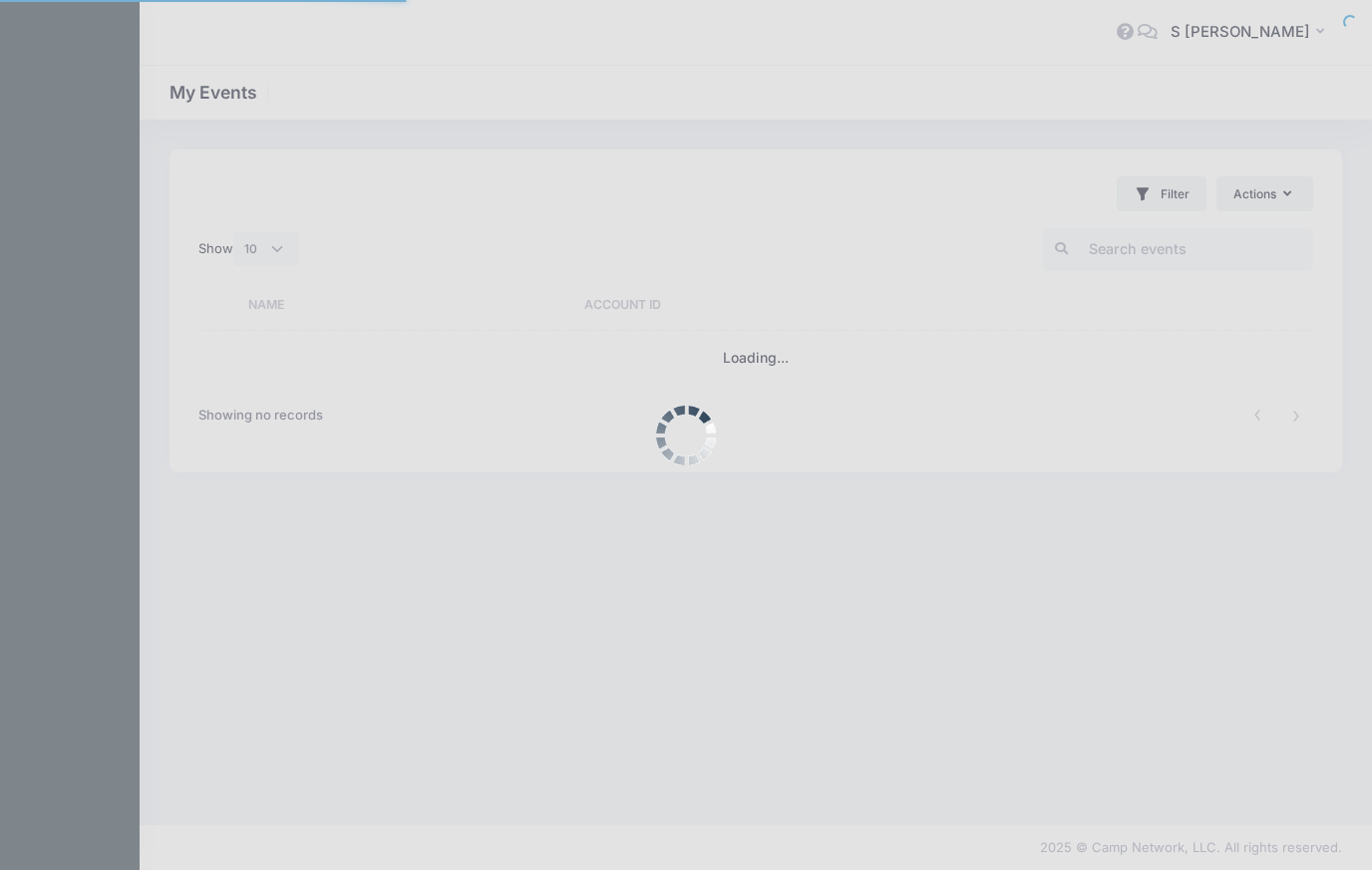 select on "10" 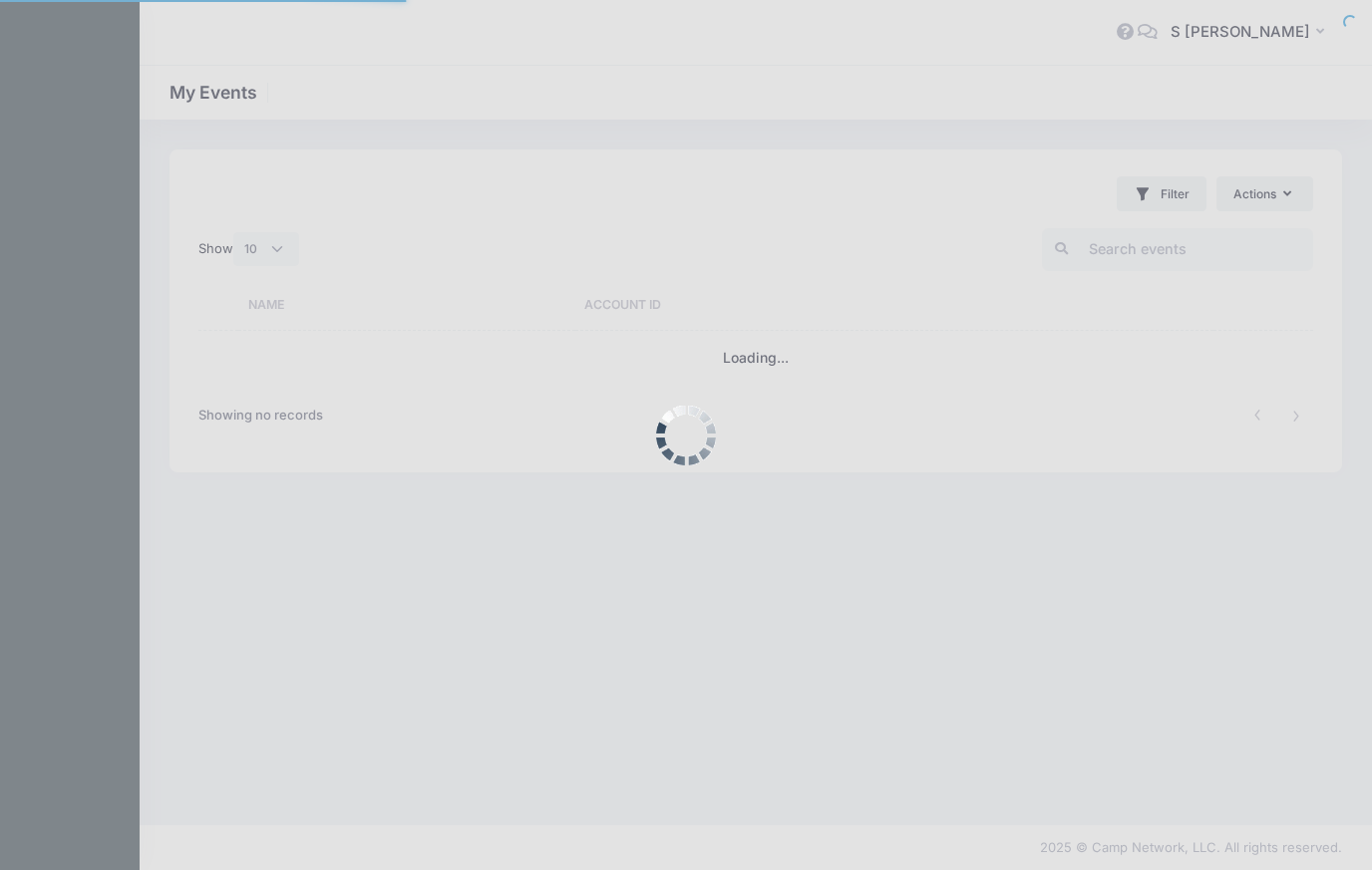 scroll, scrollTop: 0, scrollLeft: 0, axis: both 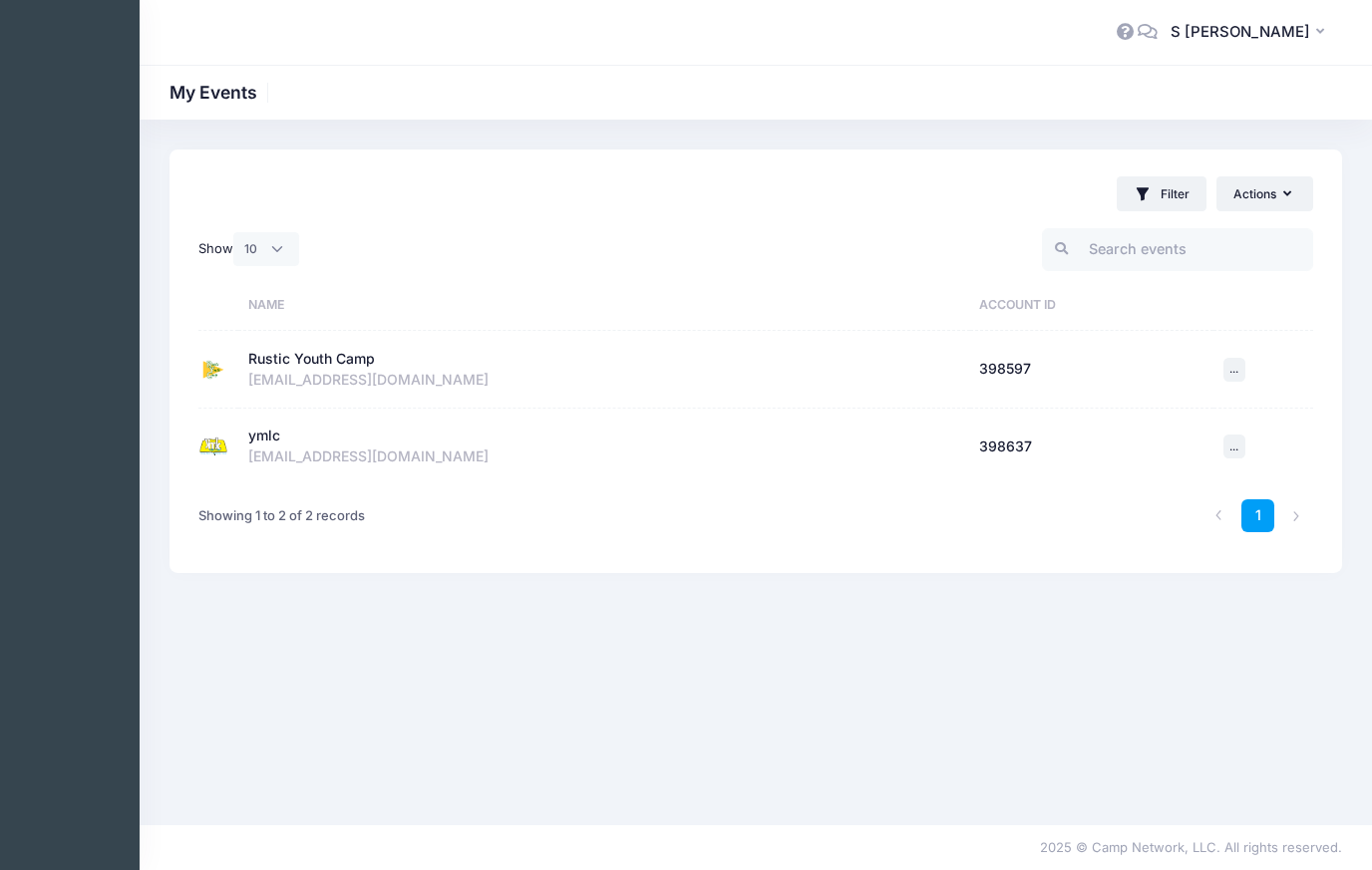 click on "Rustic Youth Camp" at bounding box center [311, 359] 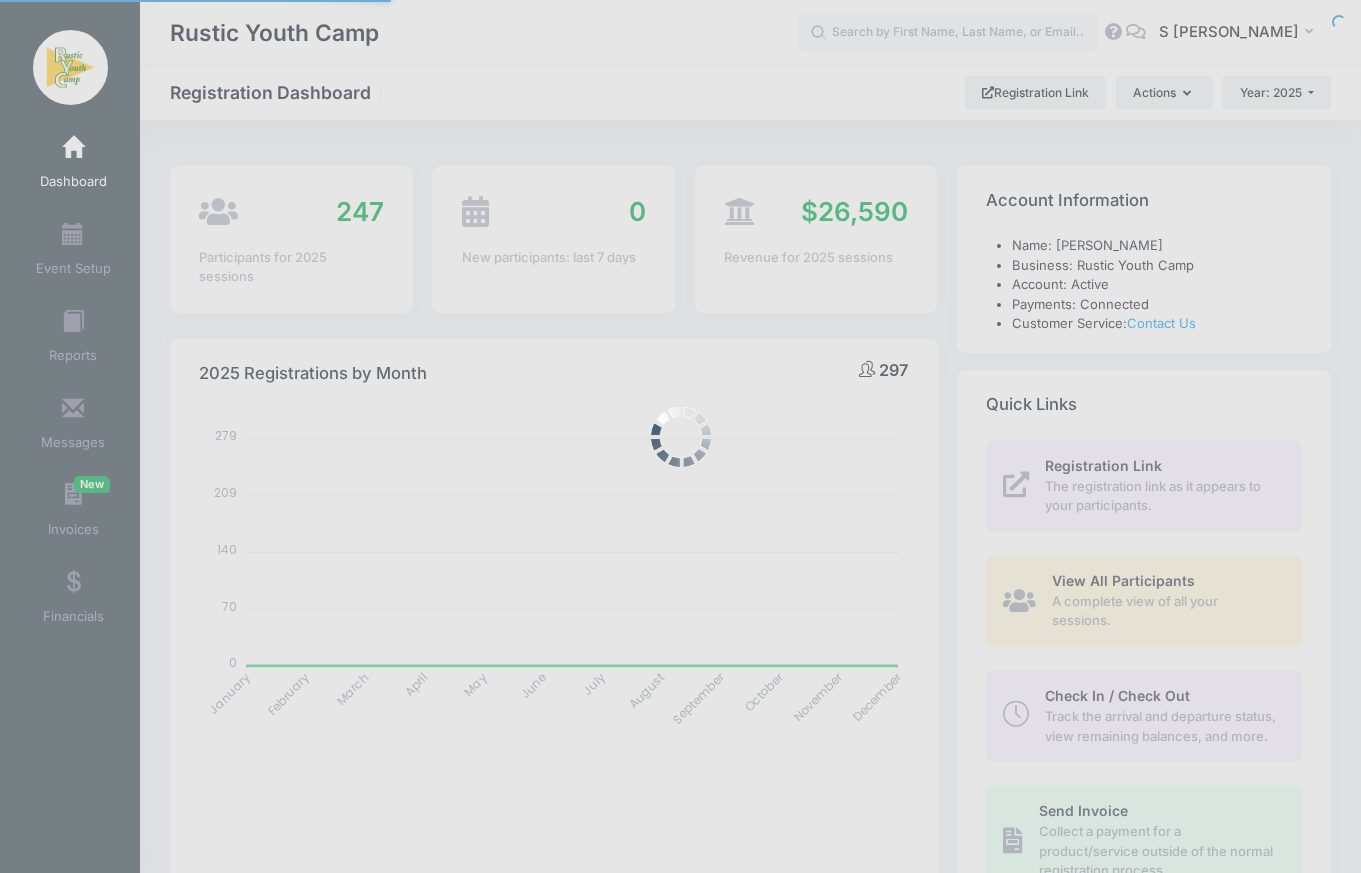 select 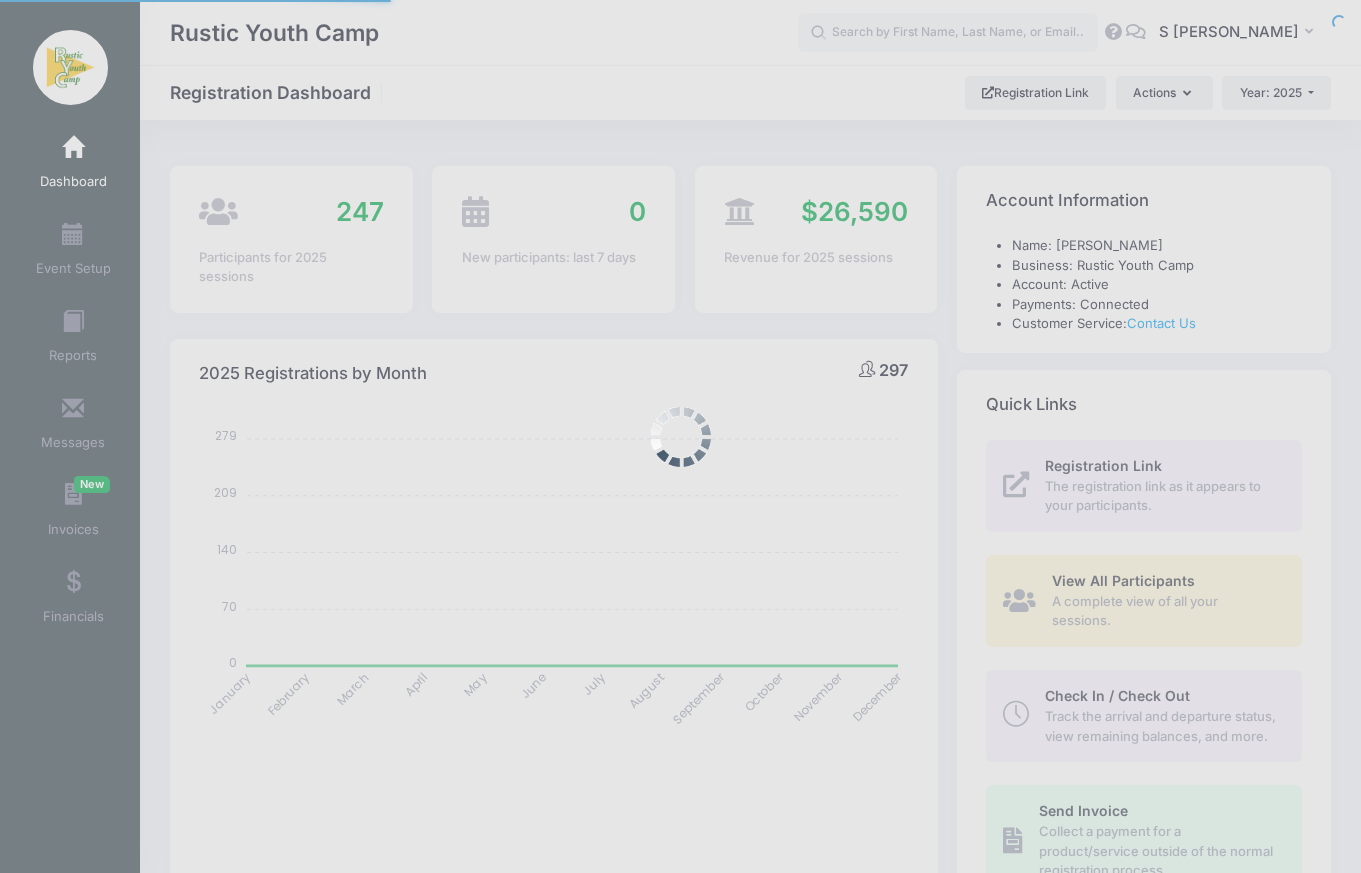 scroll, scrollTop: 0, scrollLeft: 0, axis: both 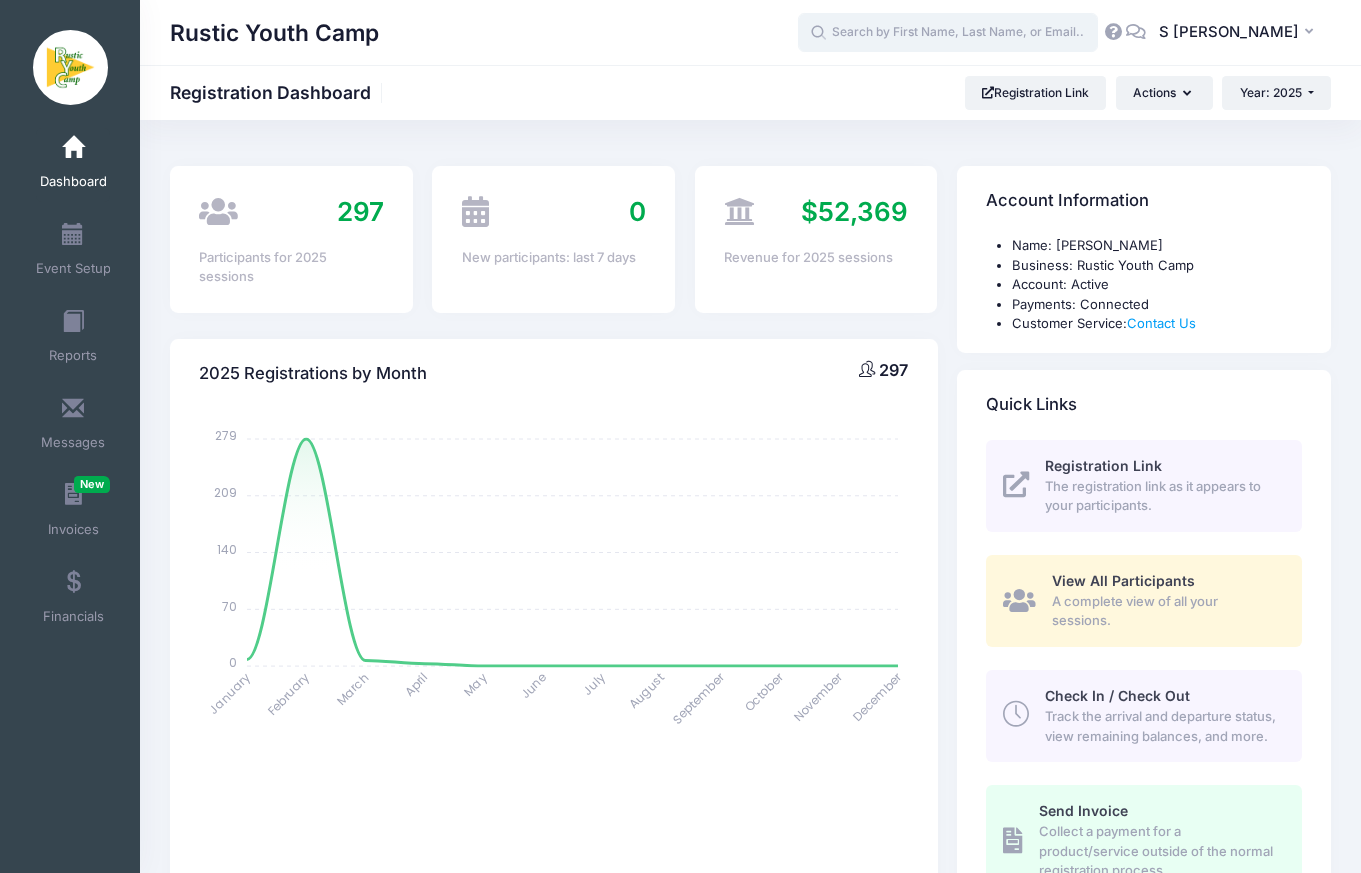 click at bounding box center (948, 33) 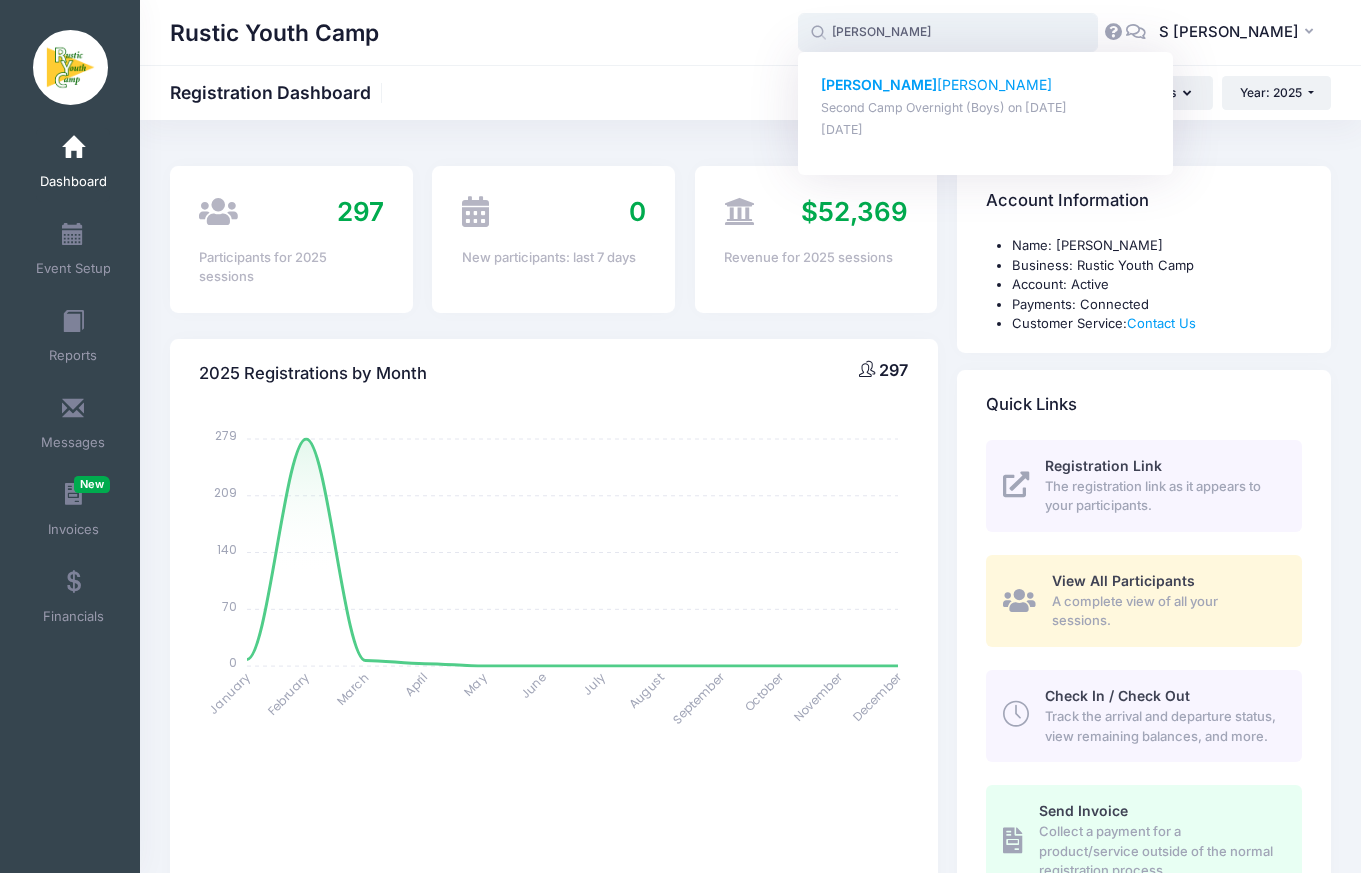 click on "Tucker  Russell" at bounding box center (986, 85) 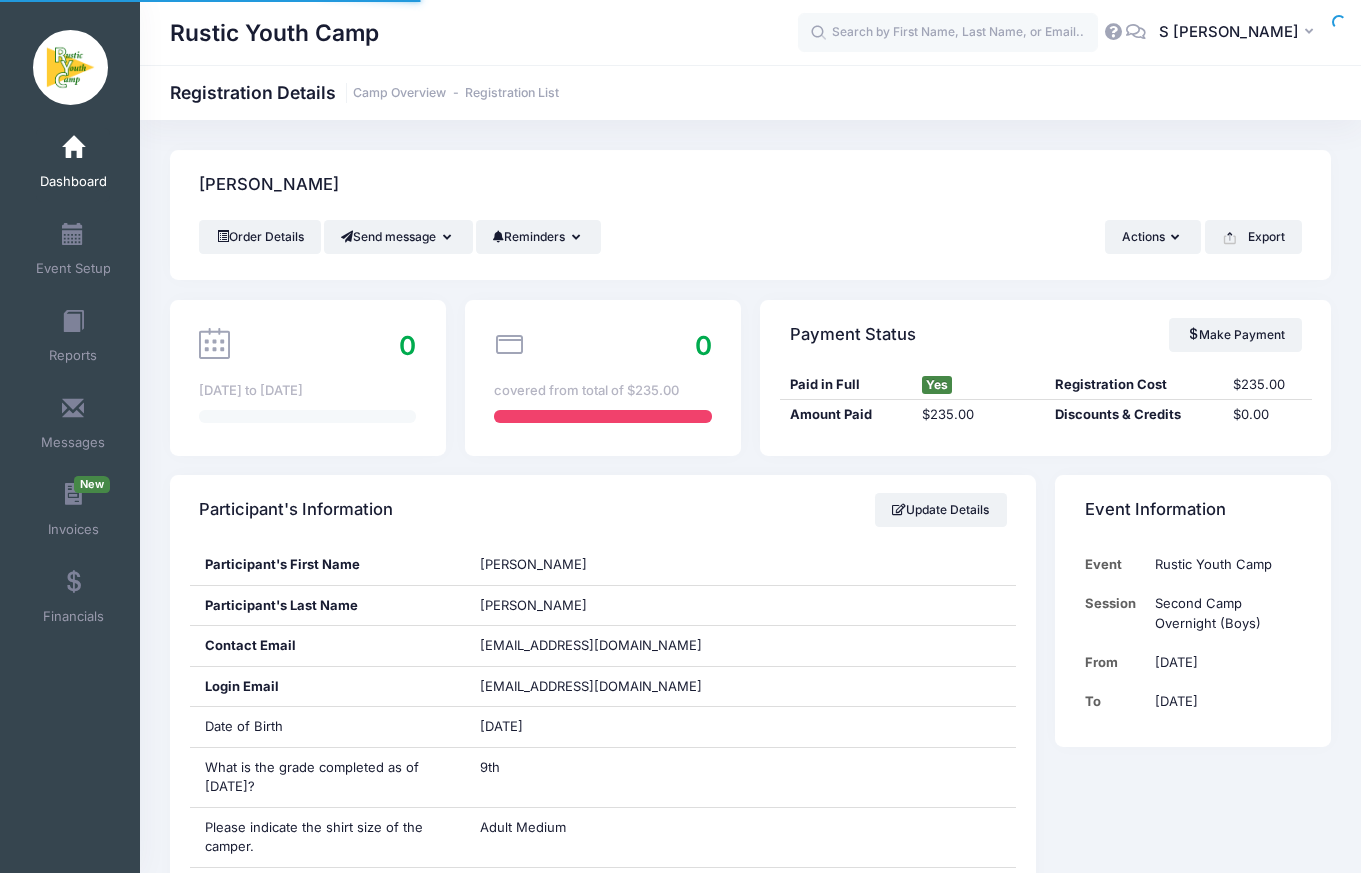 scroll, scrollTop: 0, scrollLeft: 0, axis: both 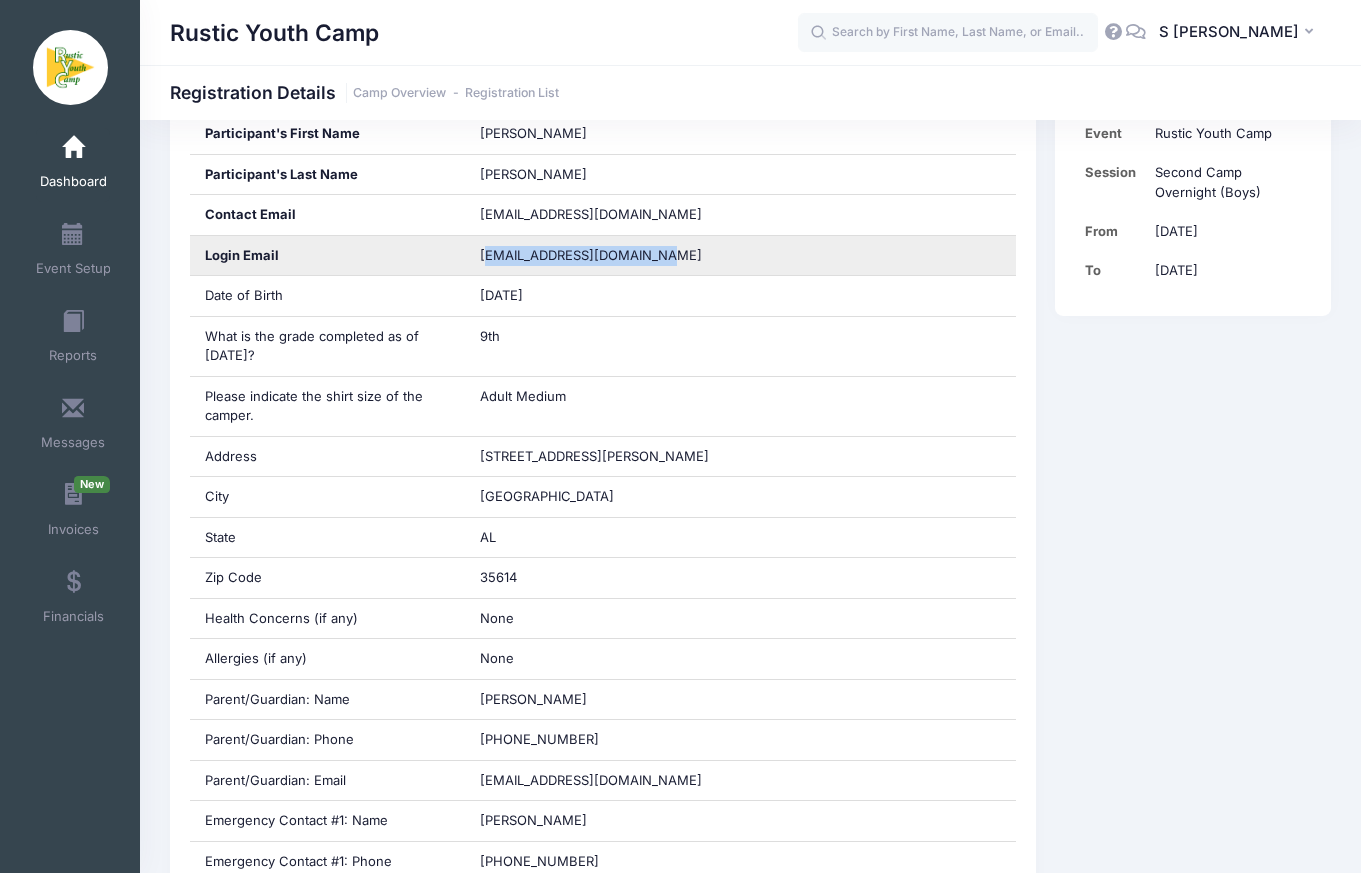 drag, startPoint x: 665, startPoint y: 256, endPoint x: 484, endPoint y: 255, distance: 181.00276 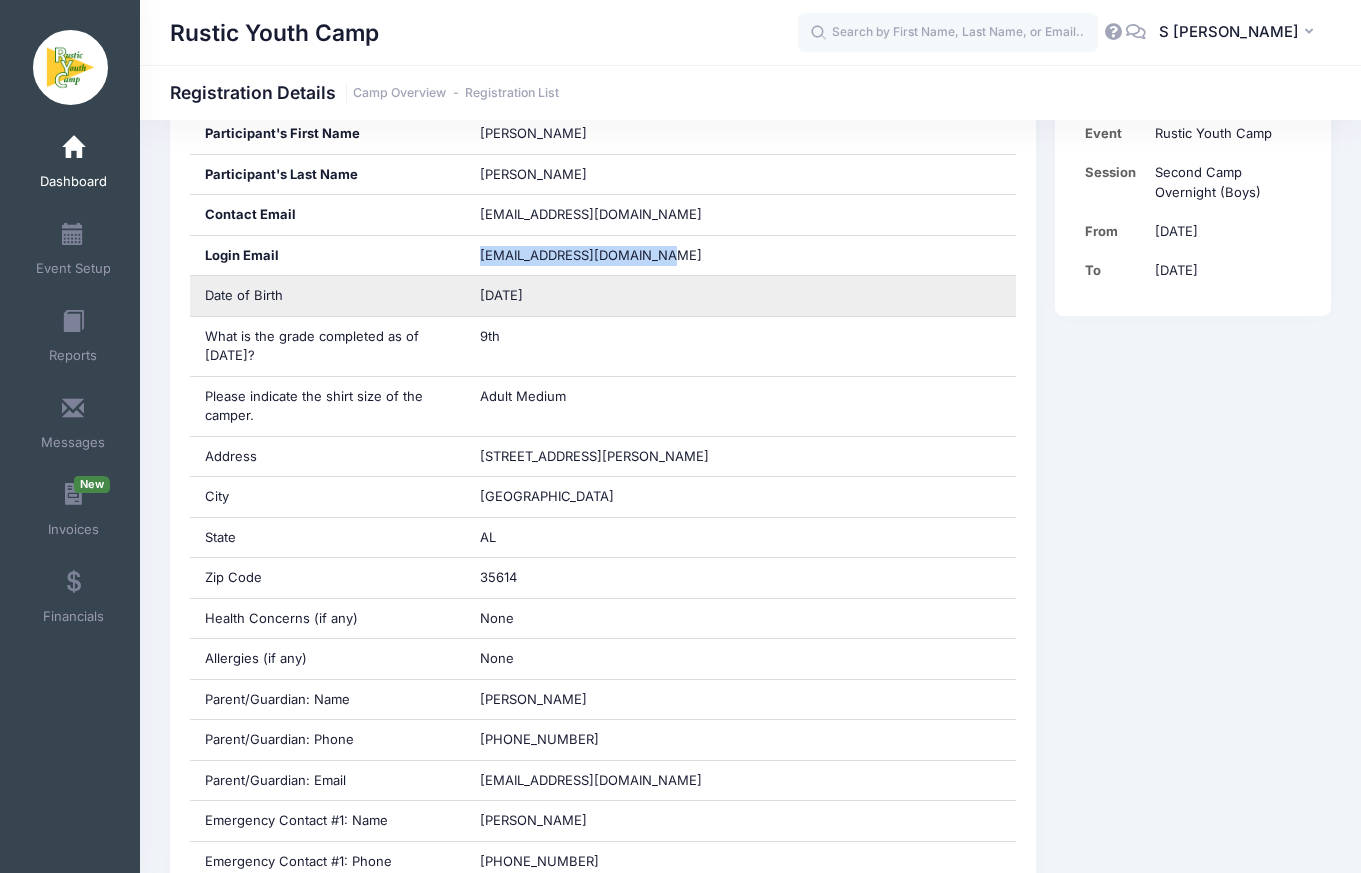 copy on "[EMAIL_ADDRESS][DOMAIN_NAME]" 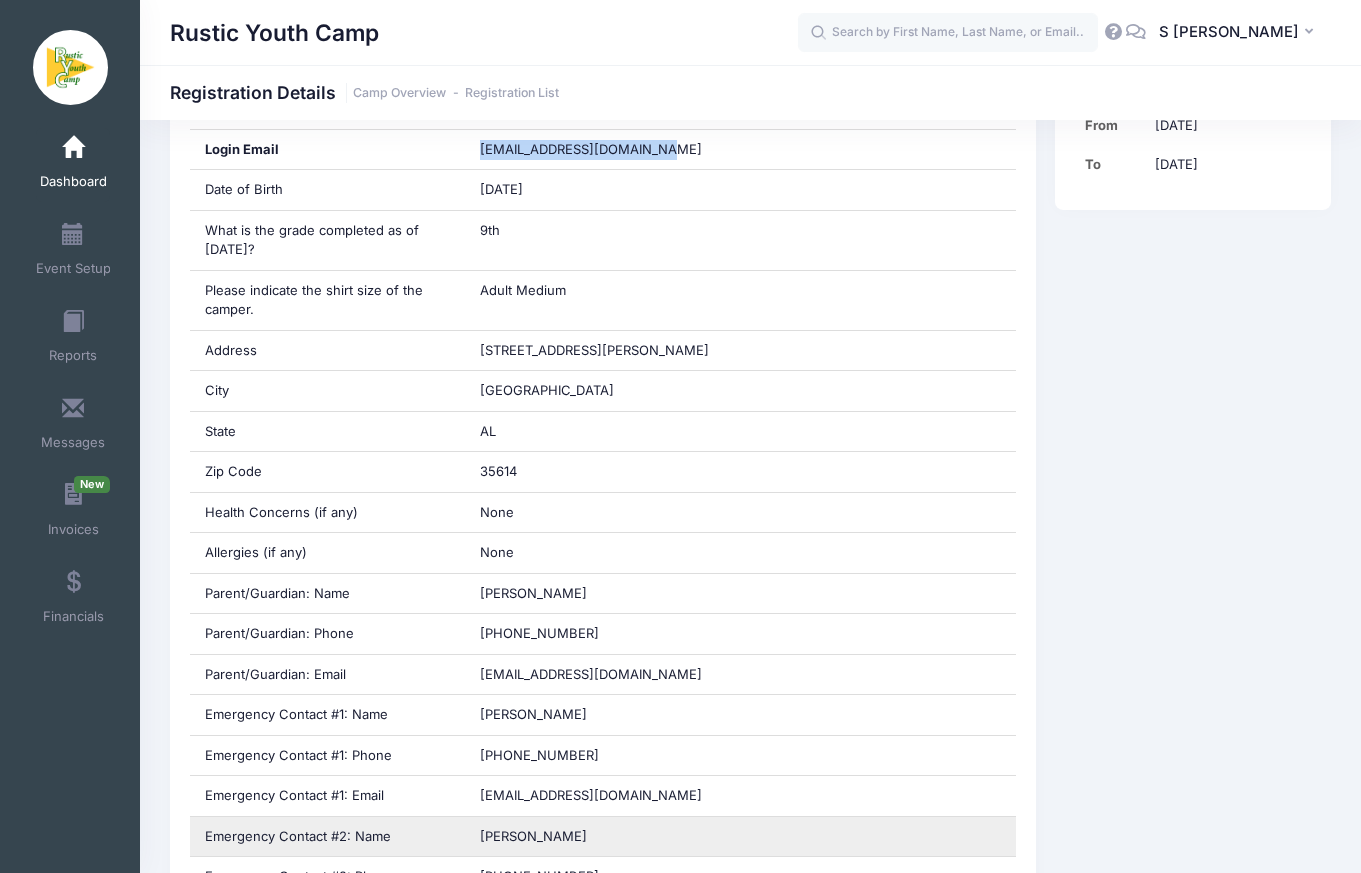 scroll, scrollTop: 533, scrollLeft: 0, axis: vertical 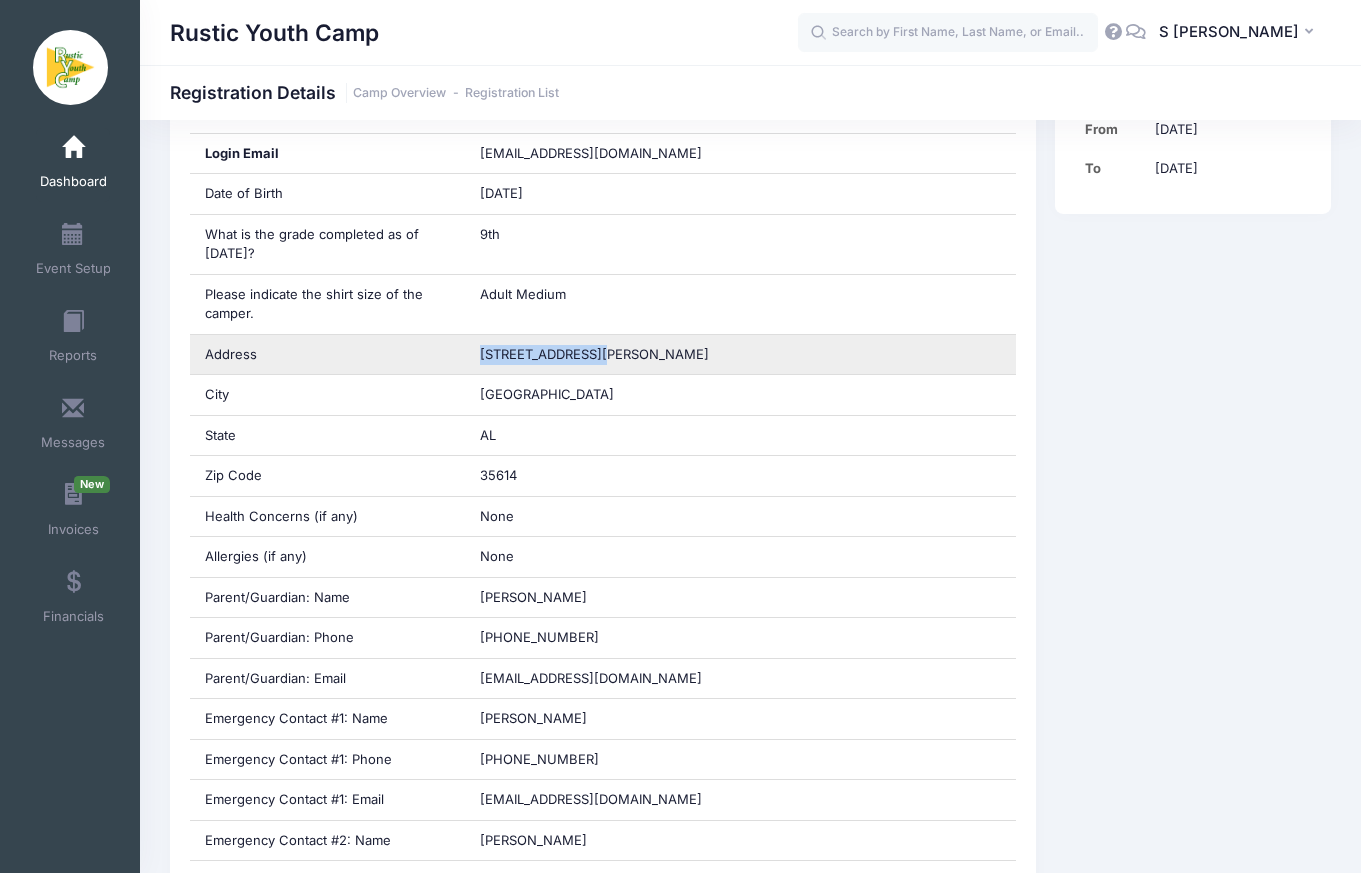 drag, startPoint x: 583, startPoint y: 347, endPoint x: 478, endPoint y: 348, distance: 105.00476 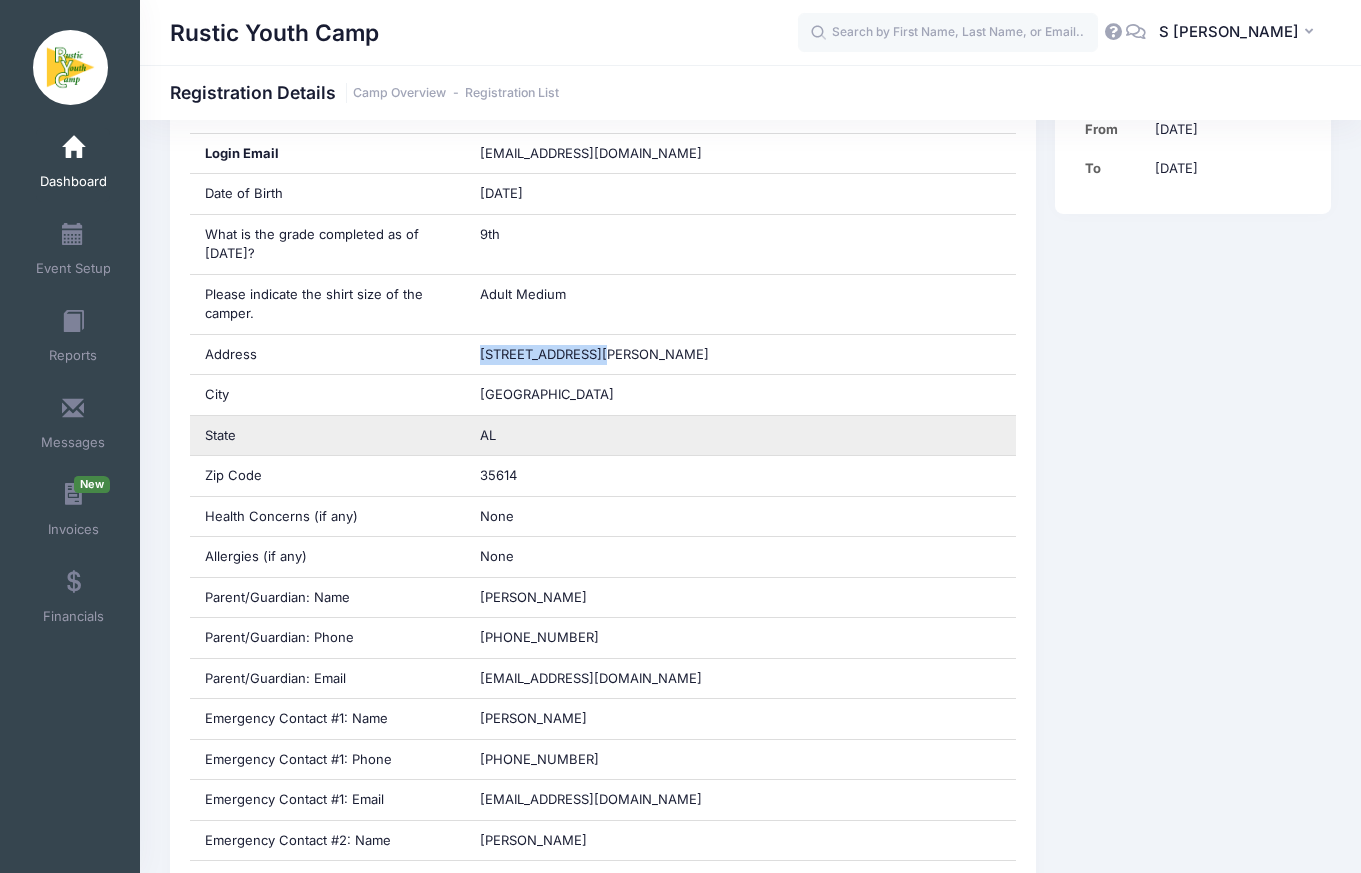 copy on "[STREET_ADDRESS][PERSON_NAME]" 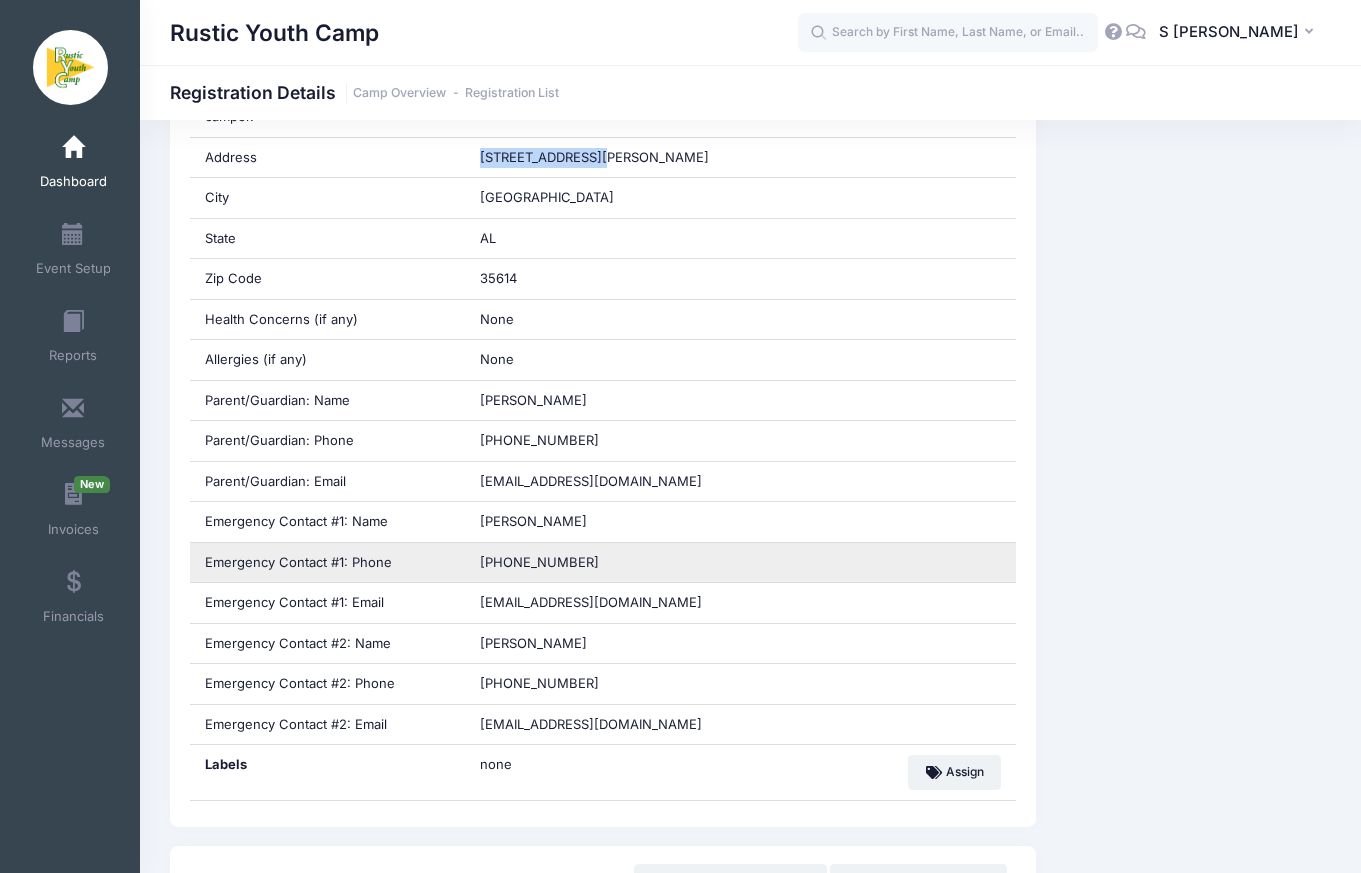 scroll, scrollTop: 946, scrollLeft: 0, axis: vertical 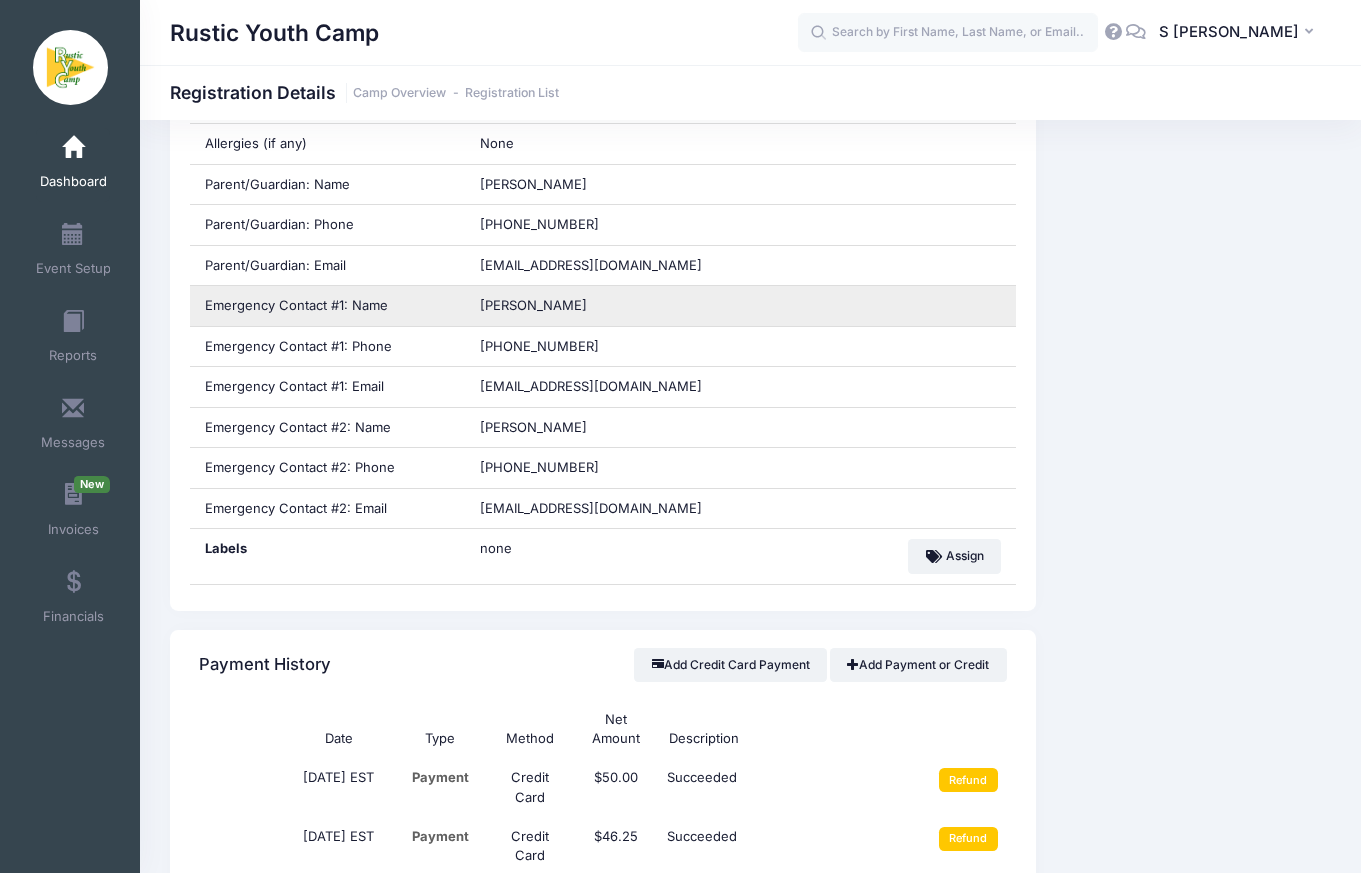 drag, startPoint x: 571, startPoint y: 296, endPoint x: 473, endPoint y: 300, distance: 98.0816 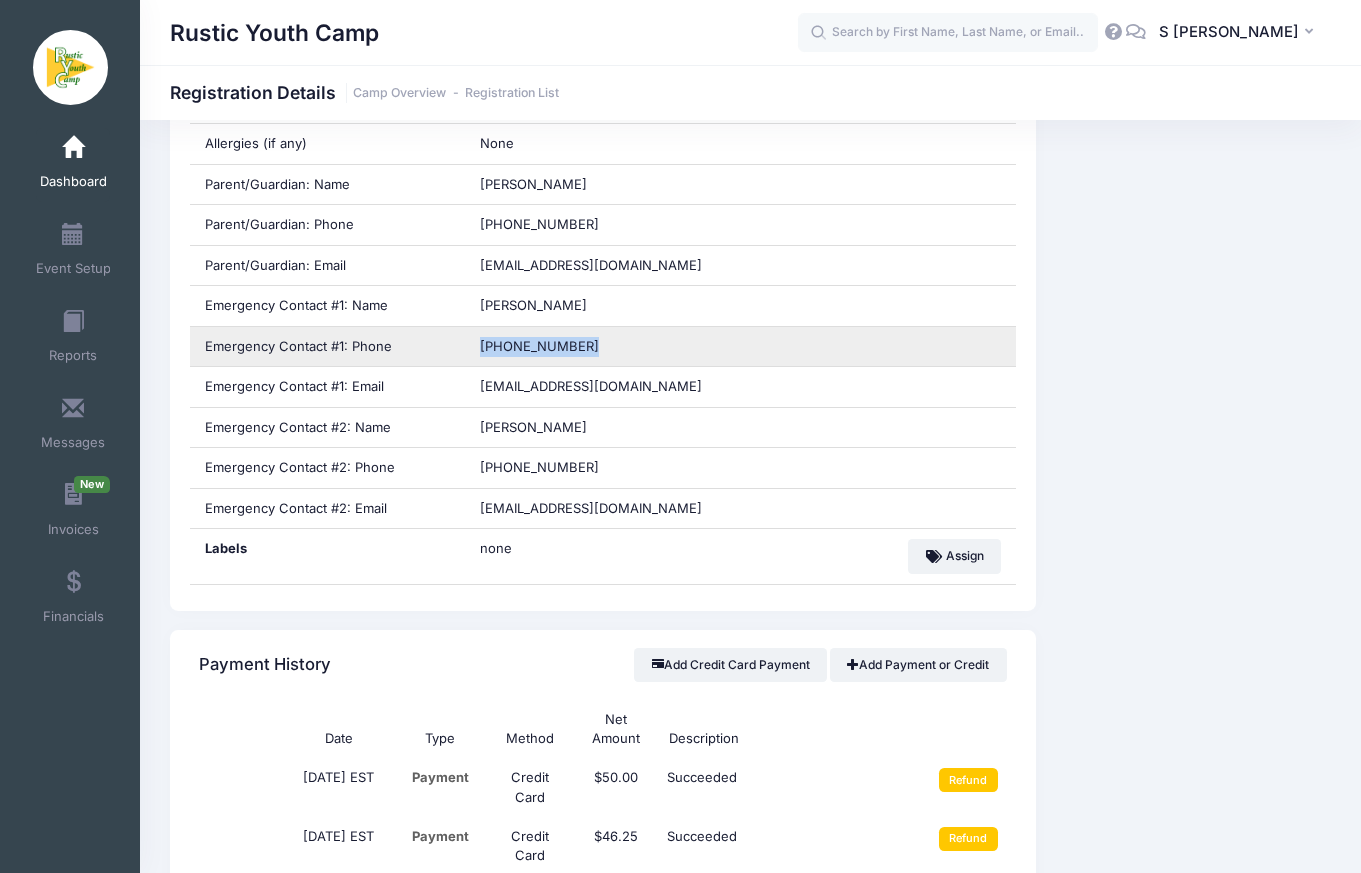 drag, startPoint x: 576, startPoint y: 333, endPoint x: 463, endPoint y: 335, distance: 113.0177 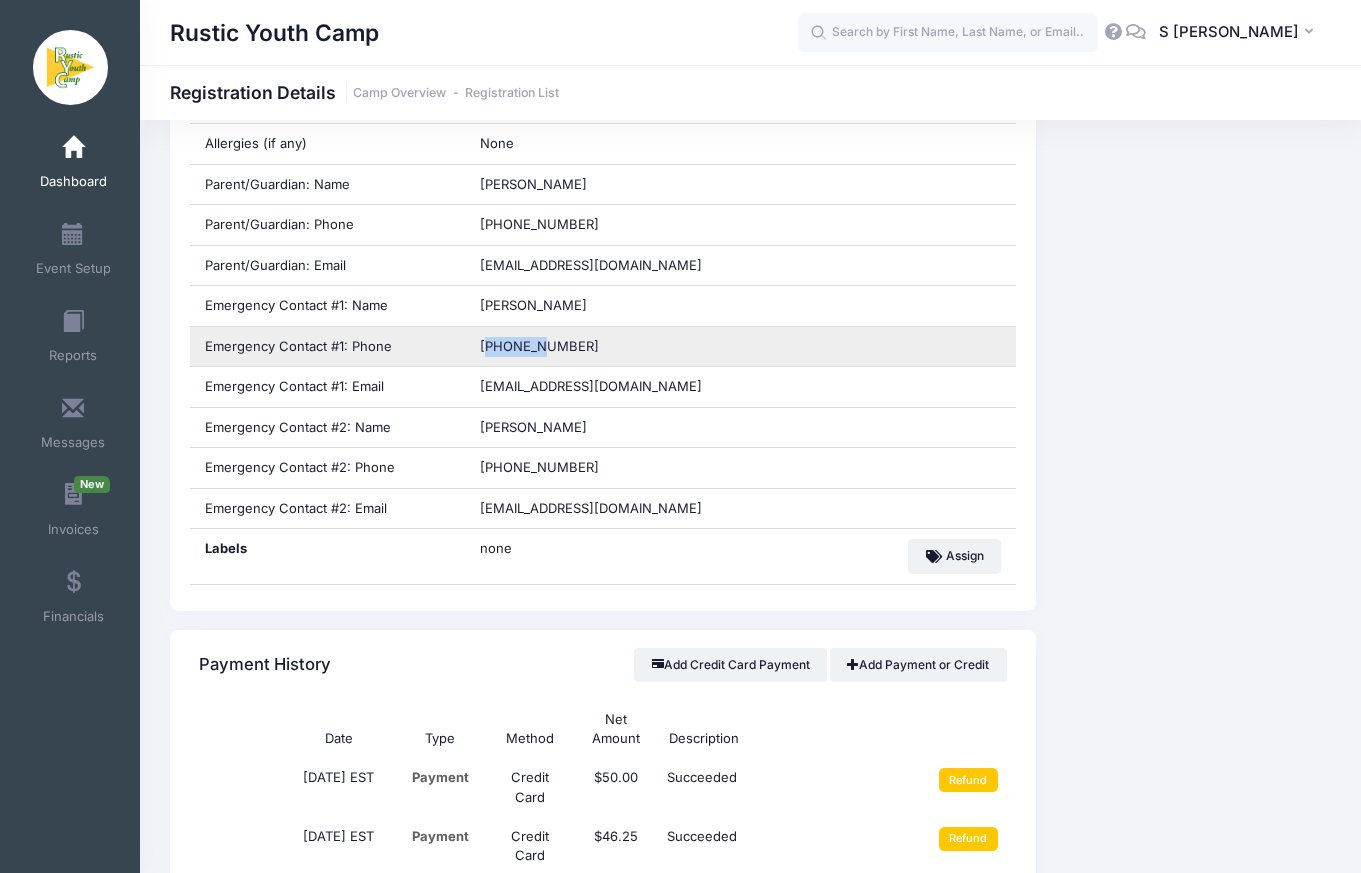 drag, startPoint x: 483, startPoint y: 337, endPoint x: 535, endPoint y: 336, distance: 52.009613 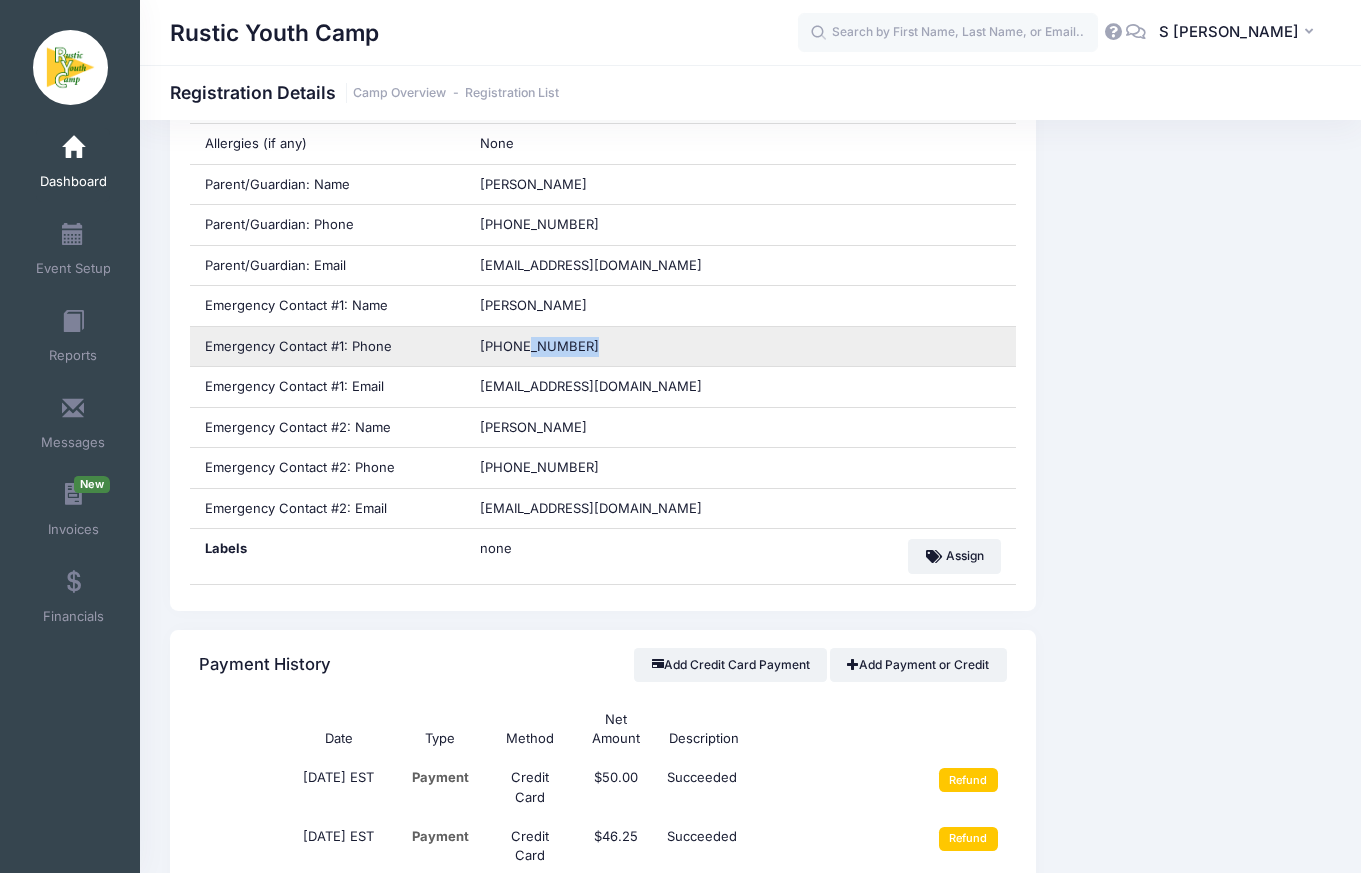 drag, startPoint x: 577, startPoint y: 333, endPoint x: 519, endPoint y: 335, distance: 58.034473 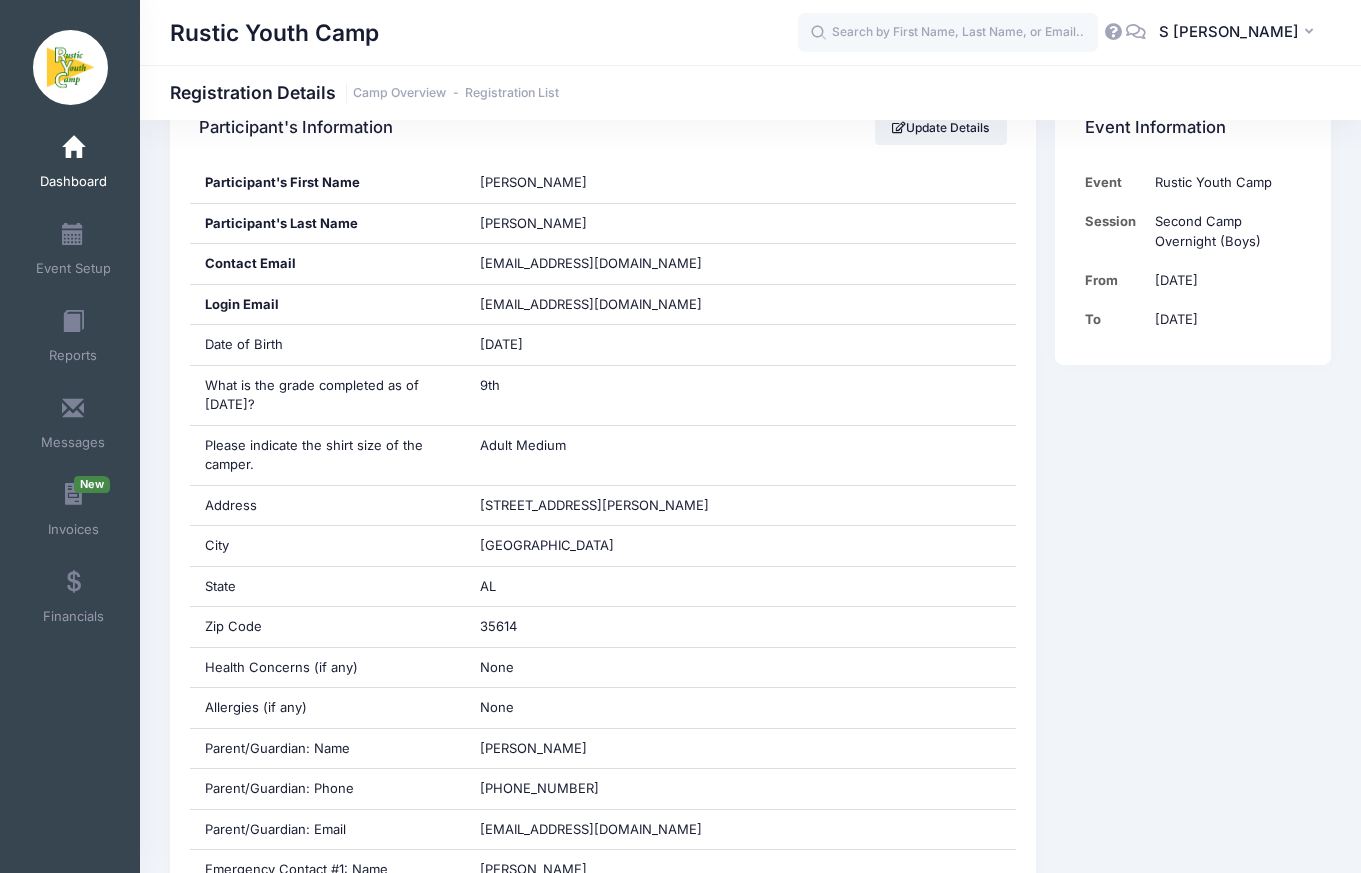 scroll, scrollTop: 0, scrollLeft: 0, axis: both 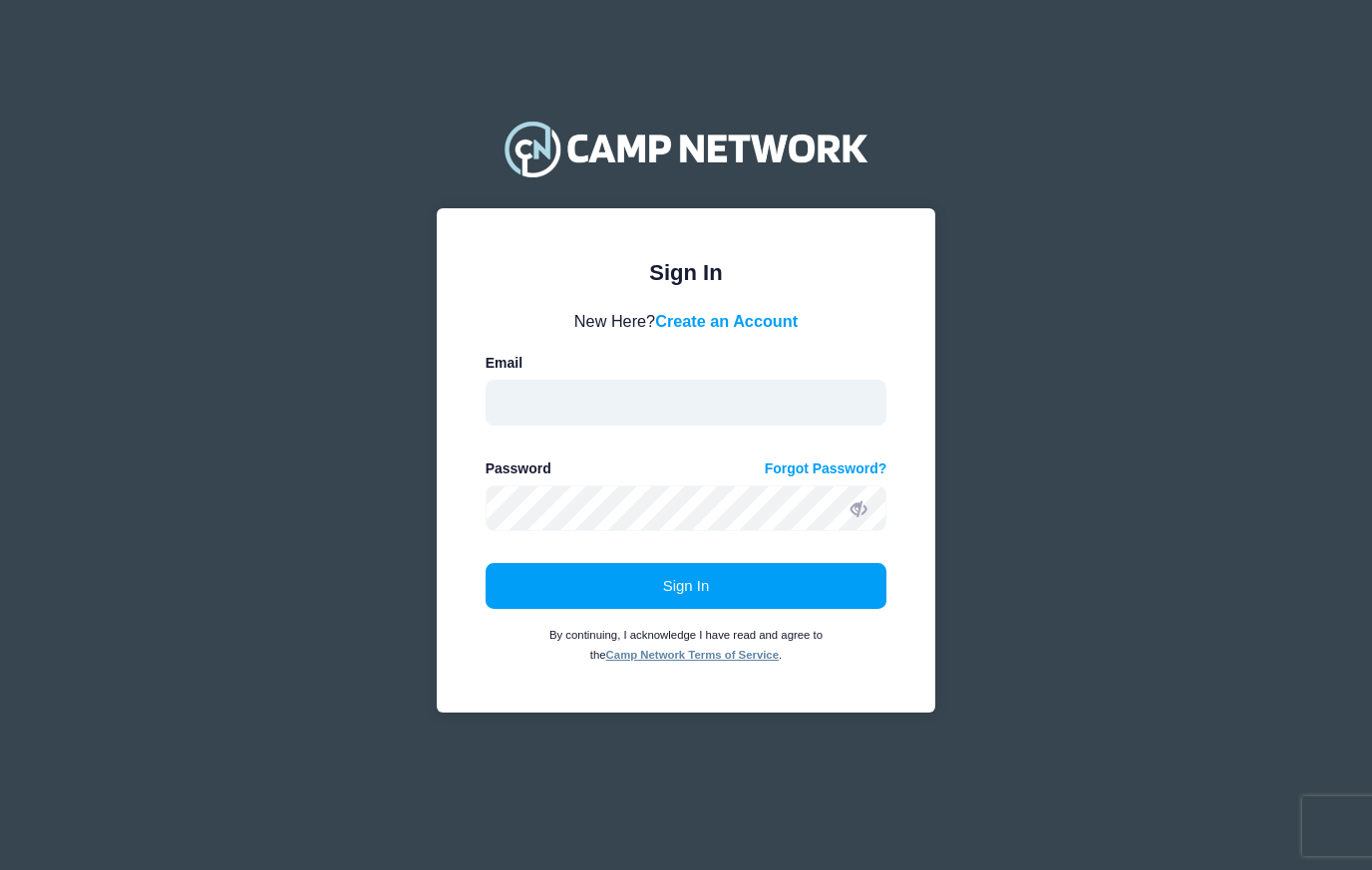 type on "sscottsr27@yahoo.com" 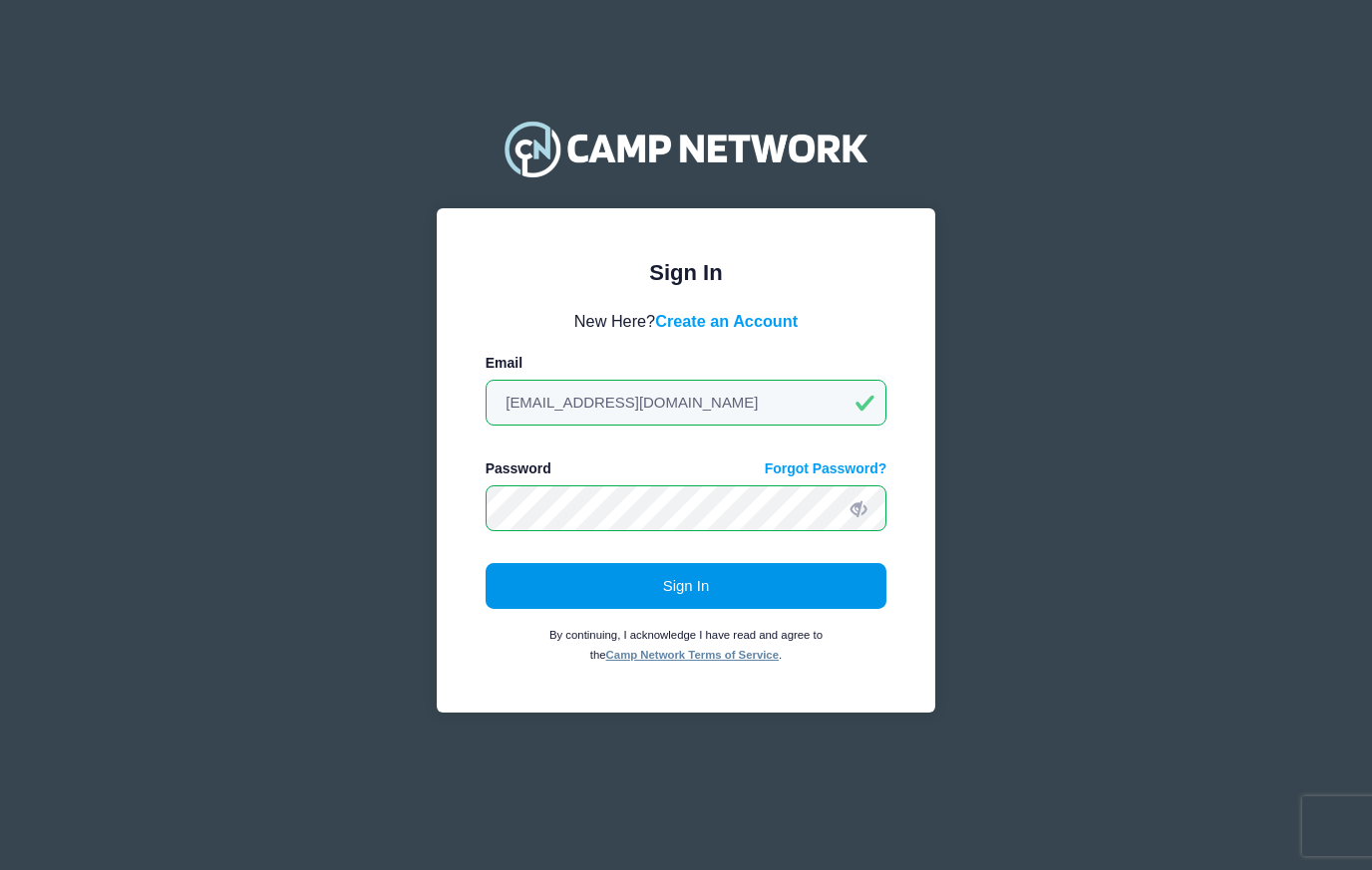 click on "Sign In" at bounding box center (686, 586) 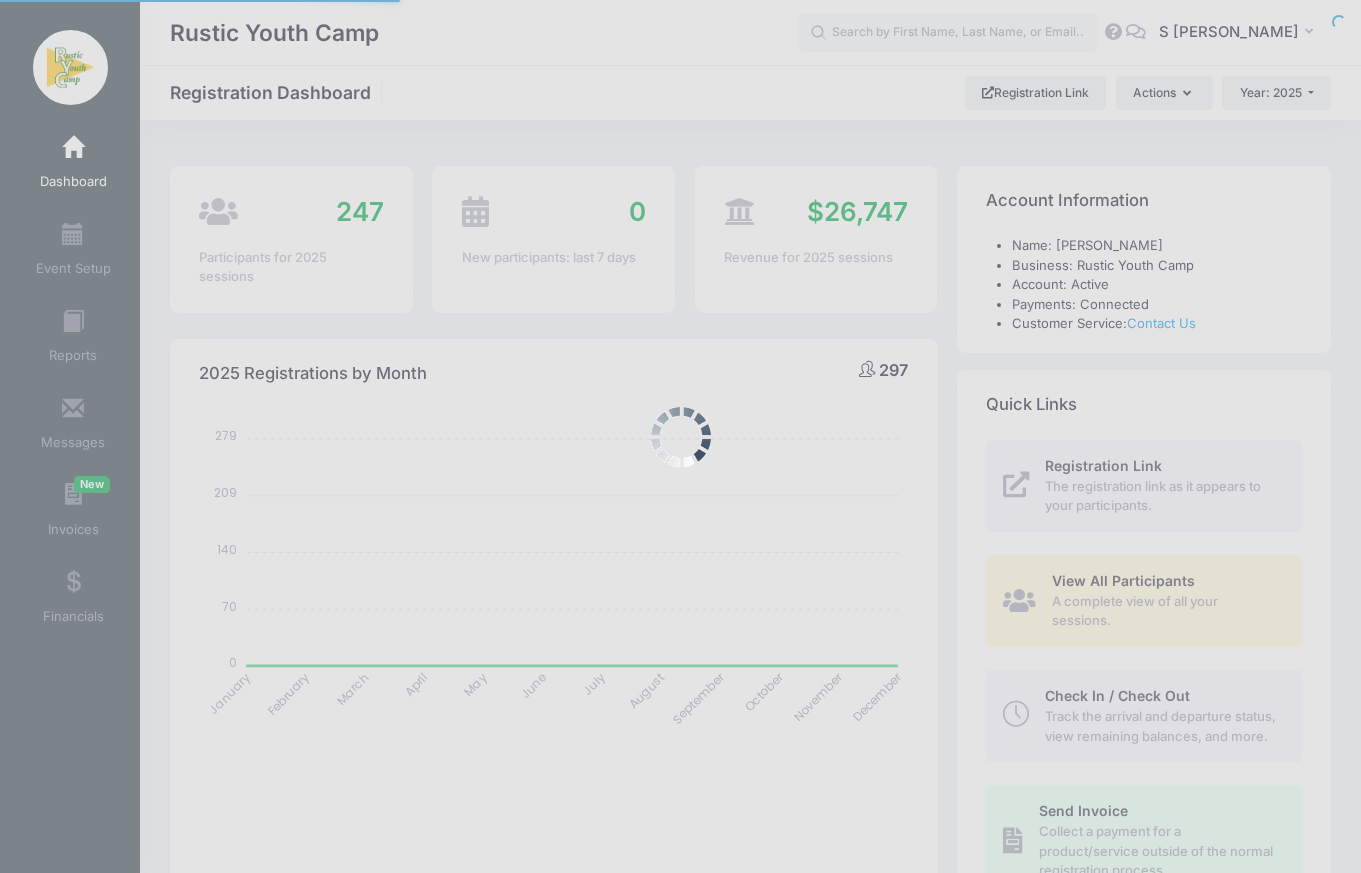 select 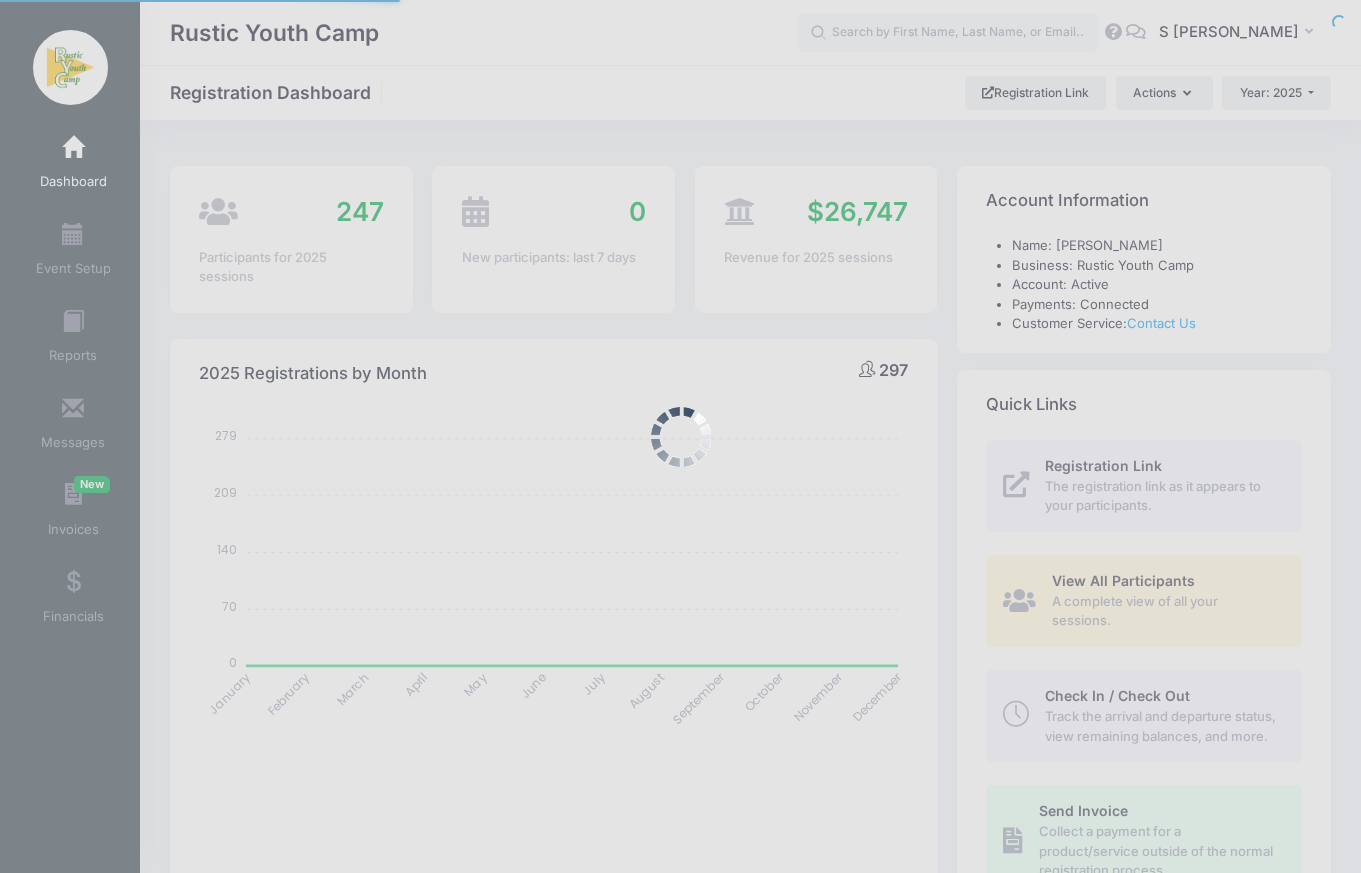 scroll, scrollTop: 0, scrollLeft: 0, axis: both 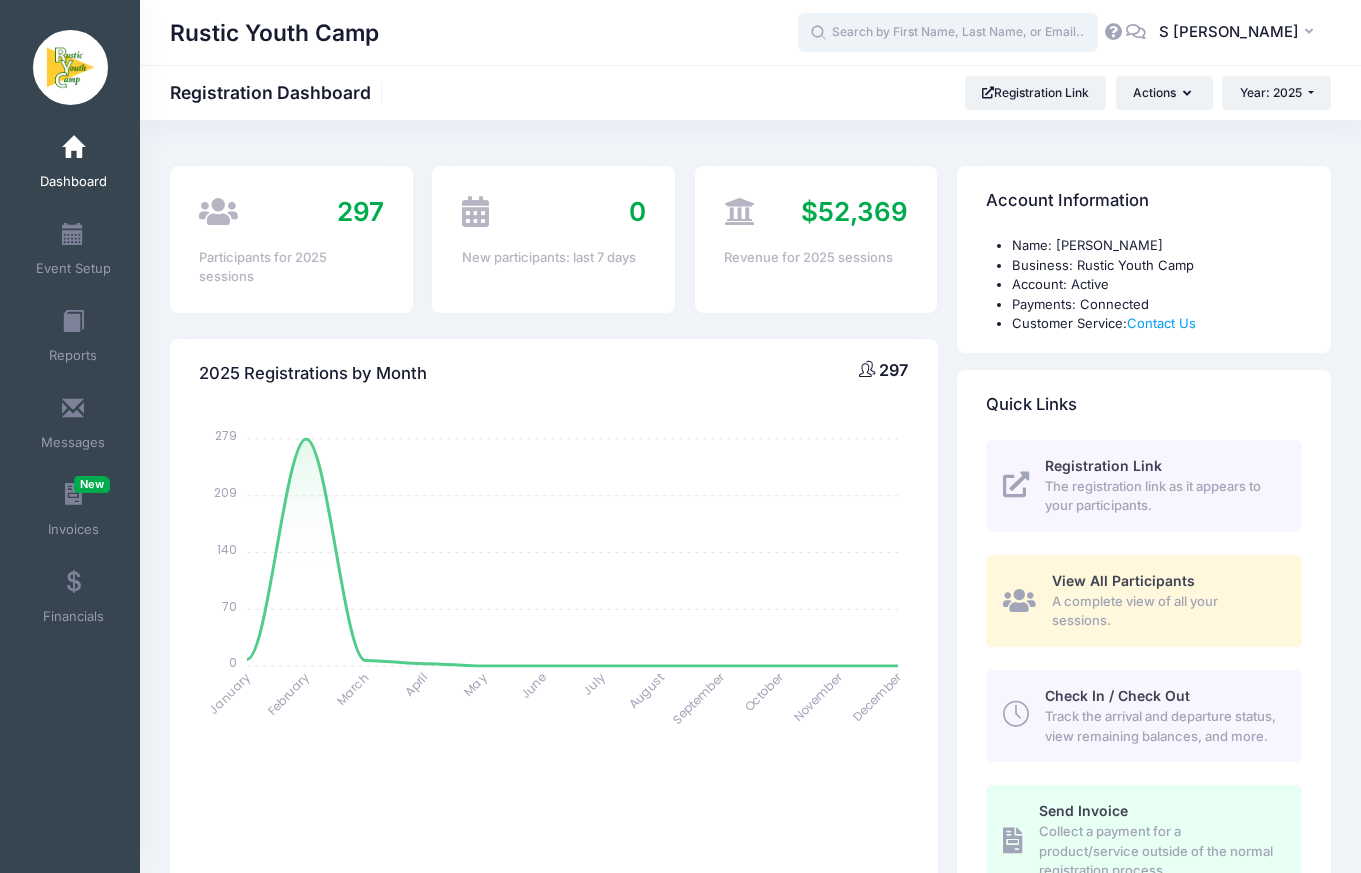 click at bounding box center (948, 33) 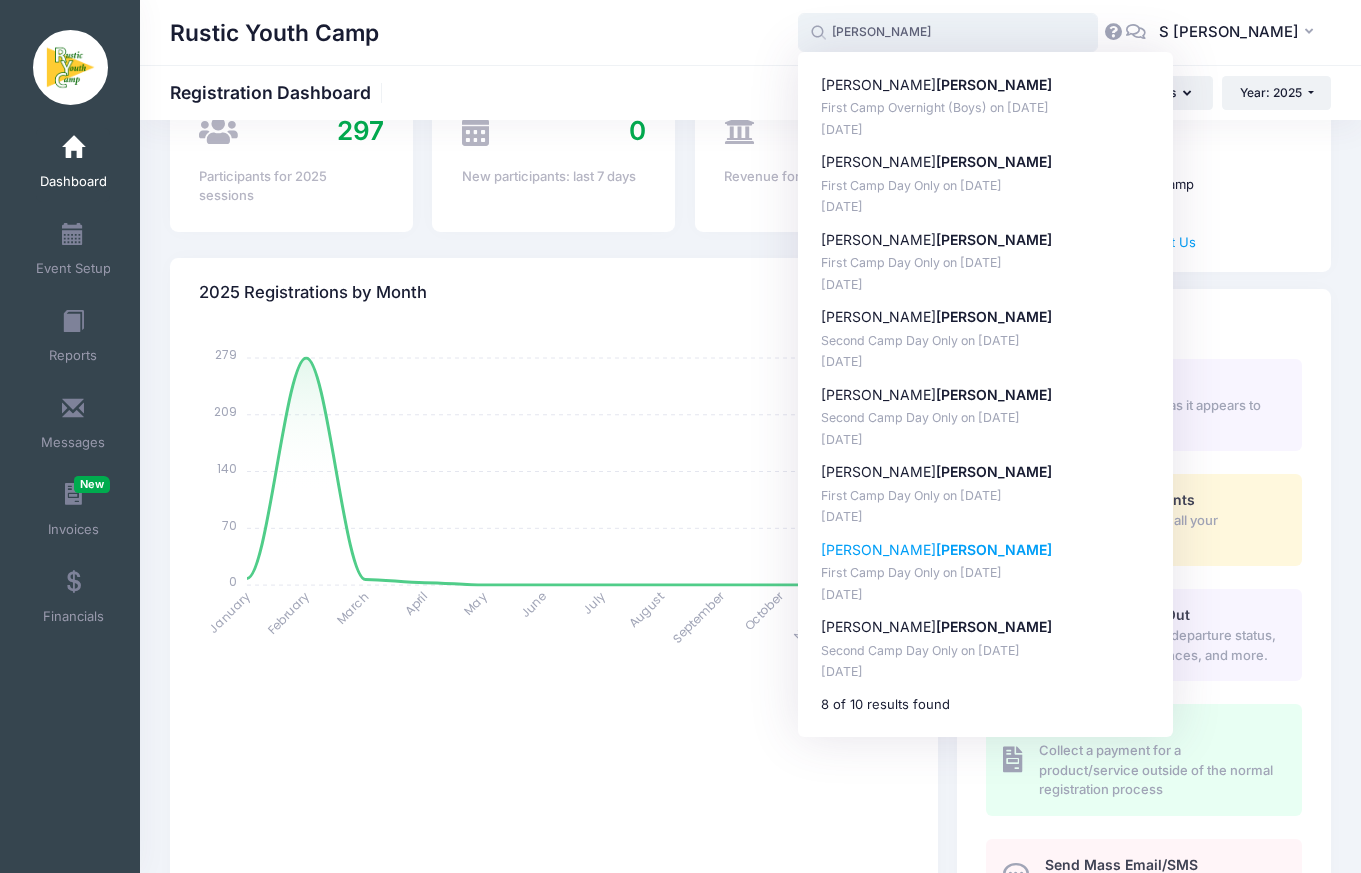 scroll, scrollTop: 0, scrollLeft: 0, axis: both 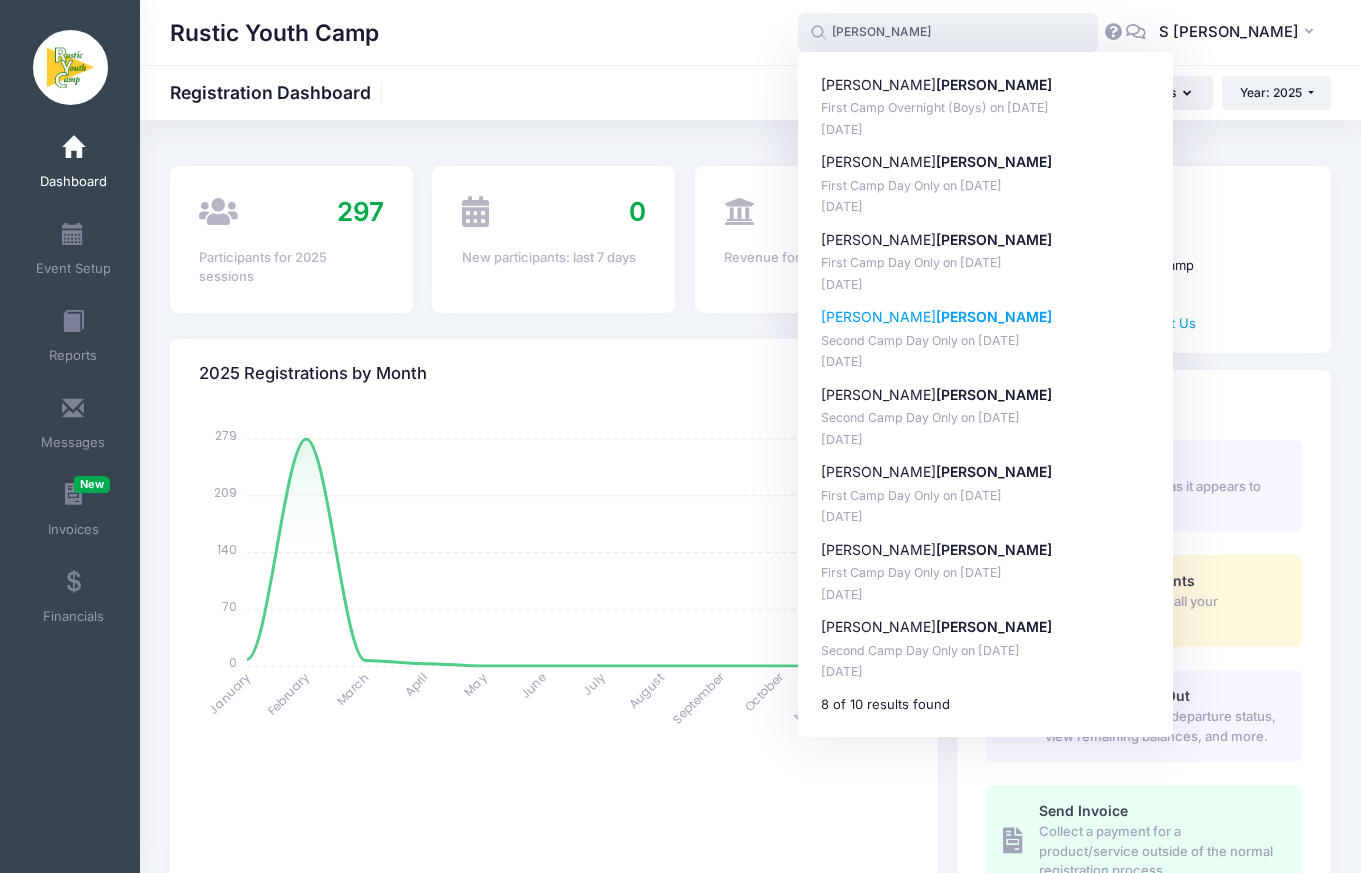 click on "[PERSON_NAME]" at bounding box center [994, 316] 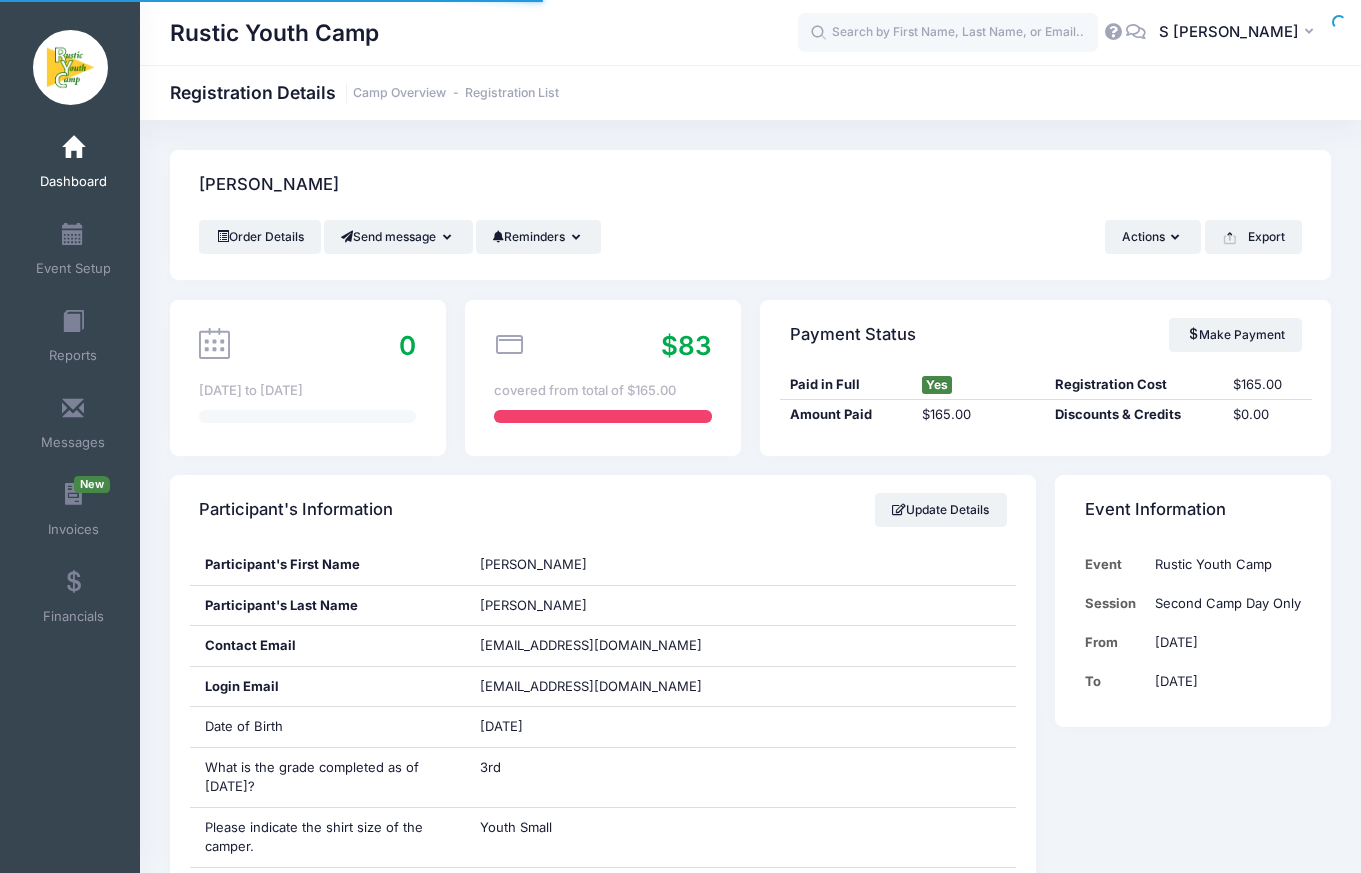 scroll, scrollTop: 0, scrollLeft: 0, axis: both 